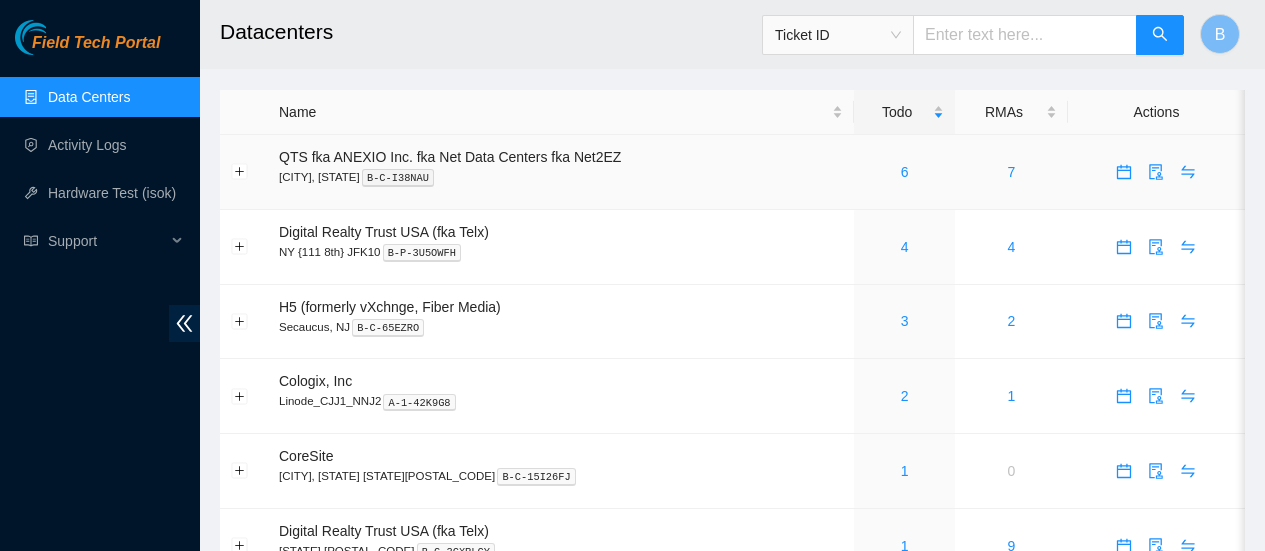 scroll, scrollTop: 0, scrollLeft: 0, axis: both 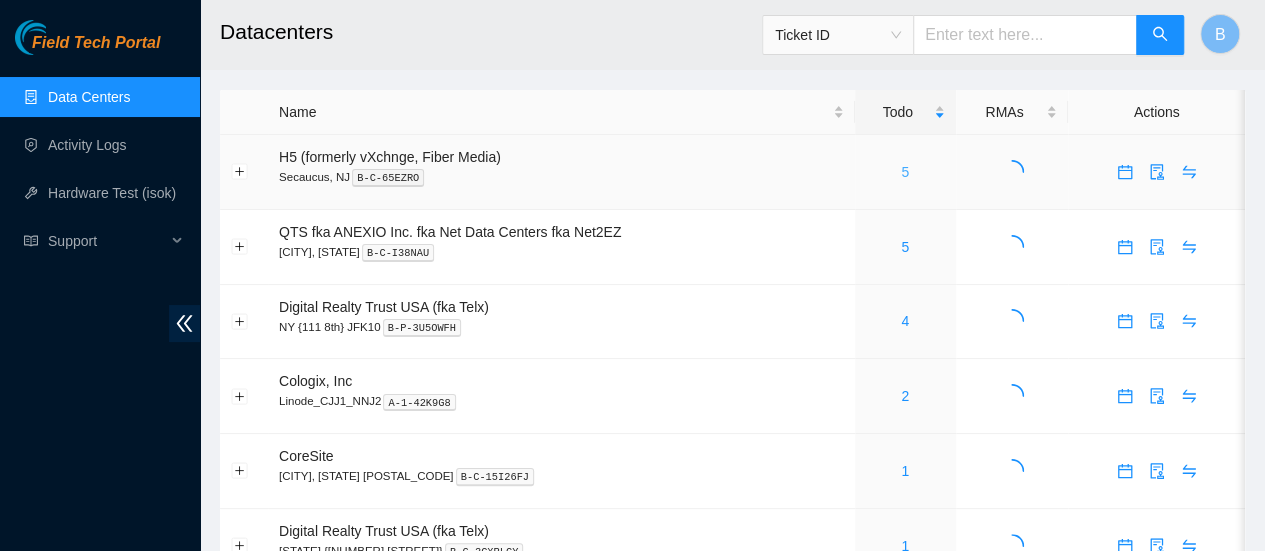click on "5" at bounding box center [905, 172] 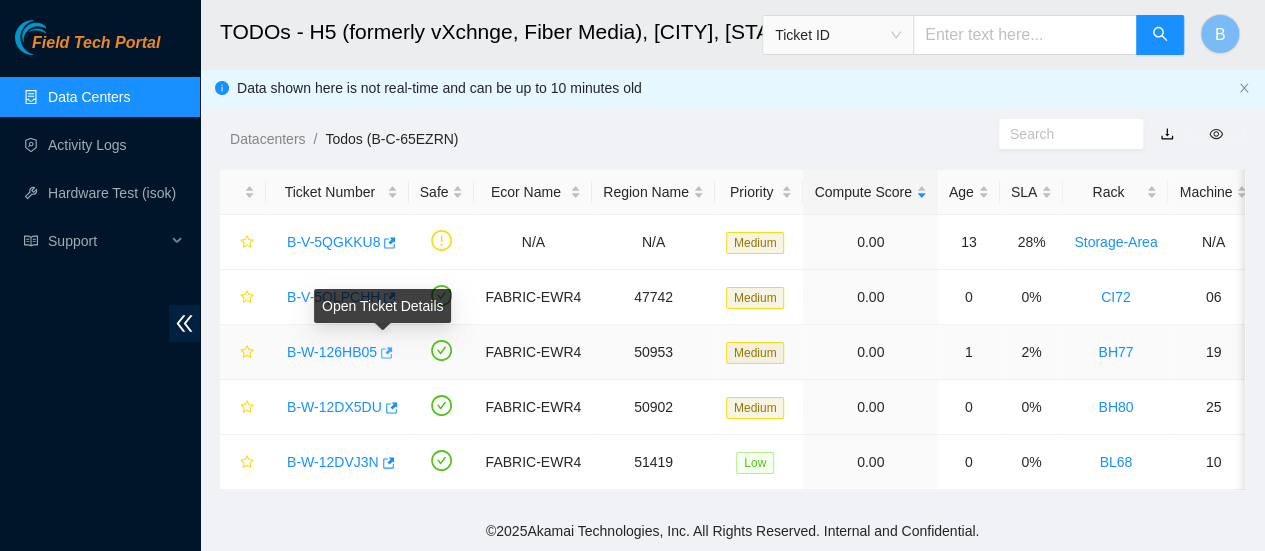 click 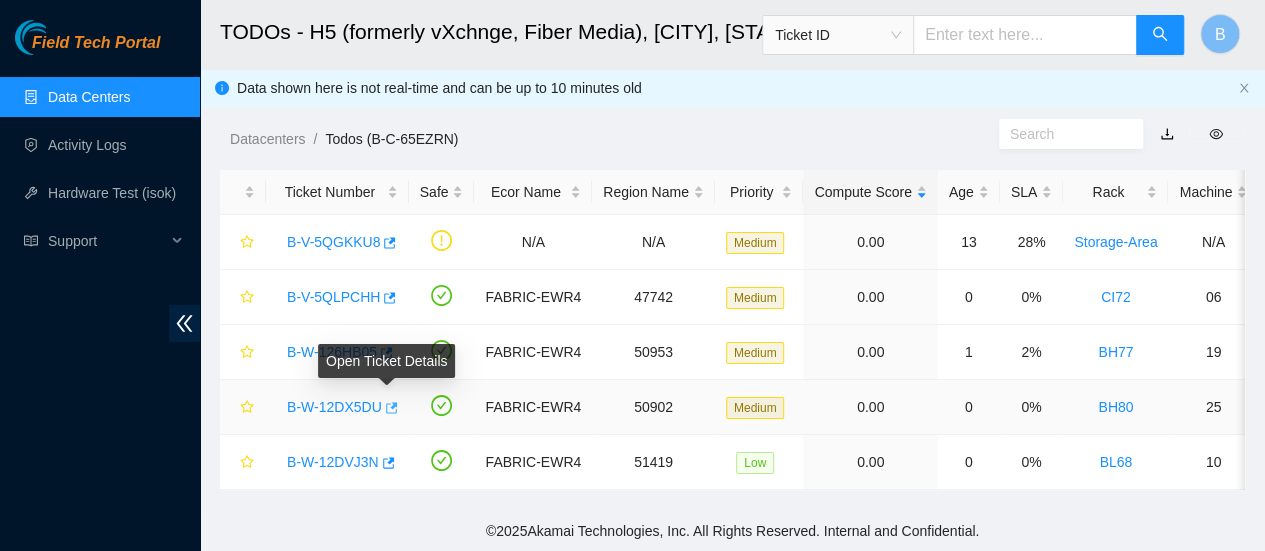 click 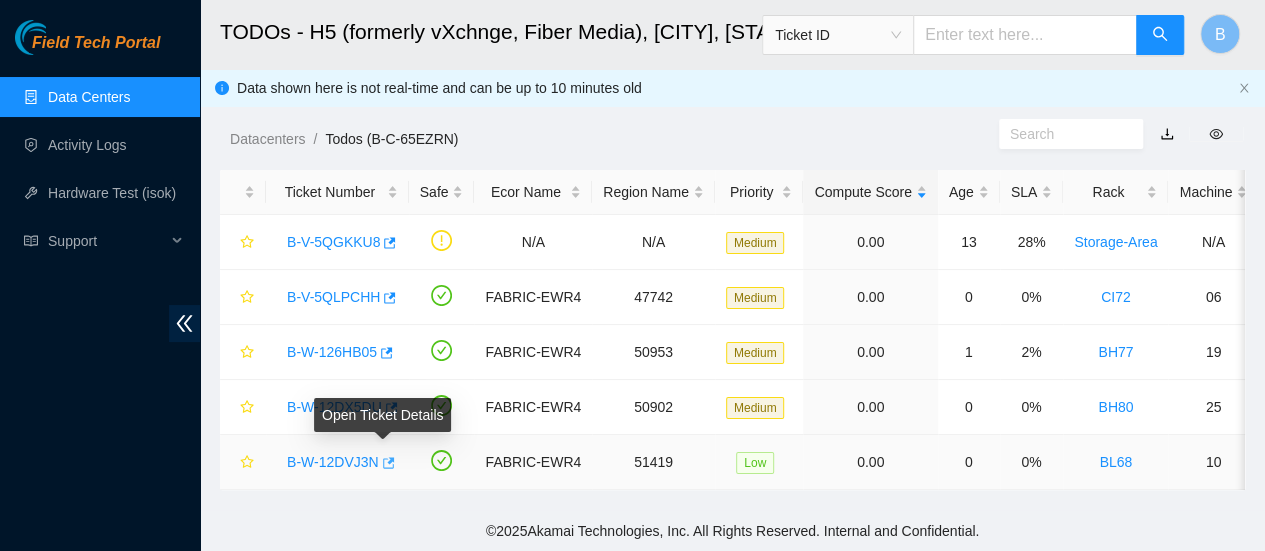 click 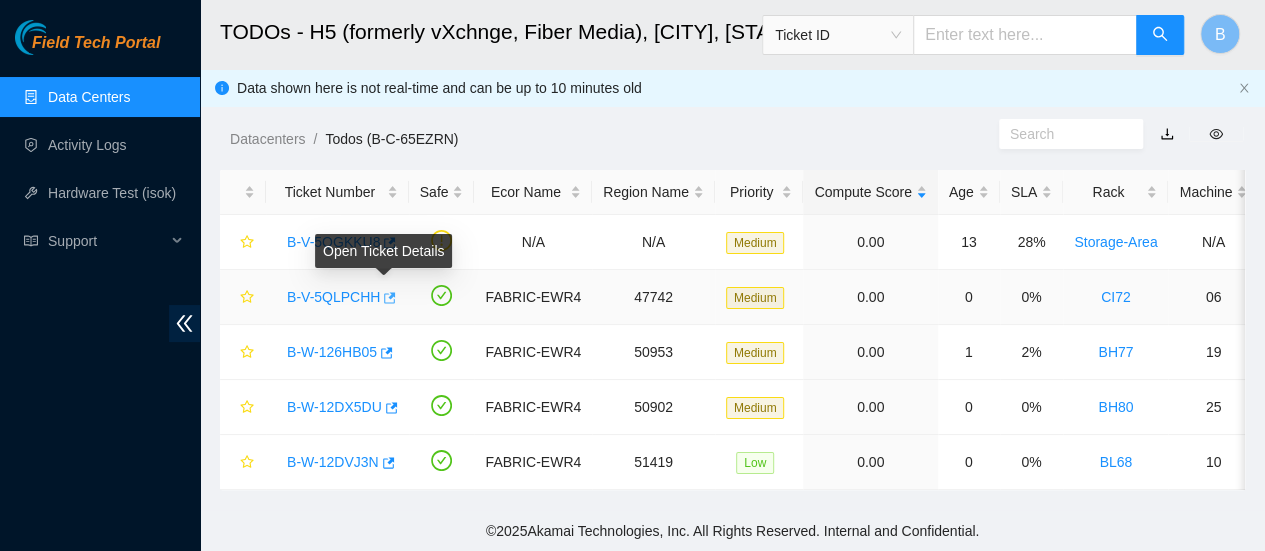 click 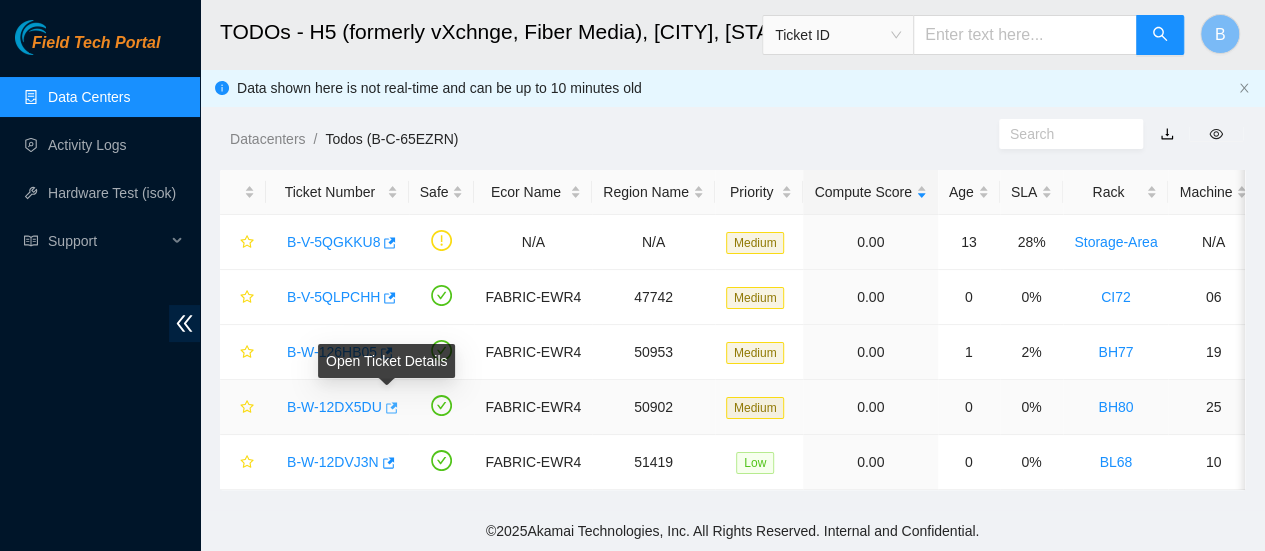 click 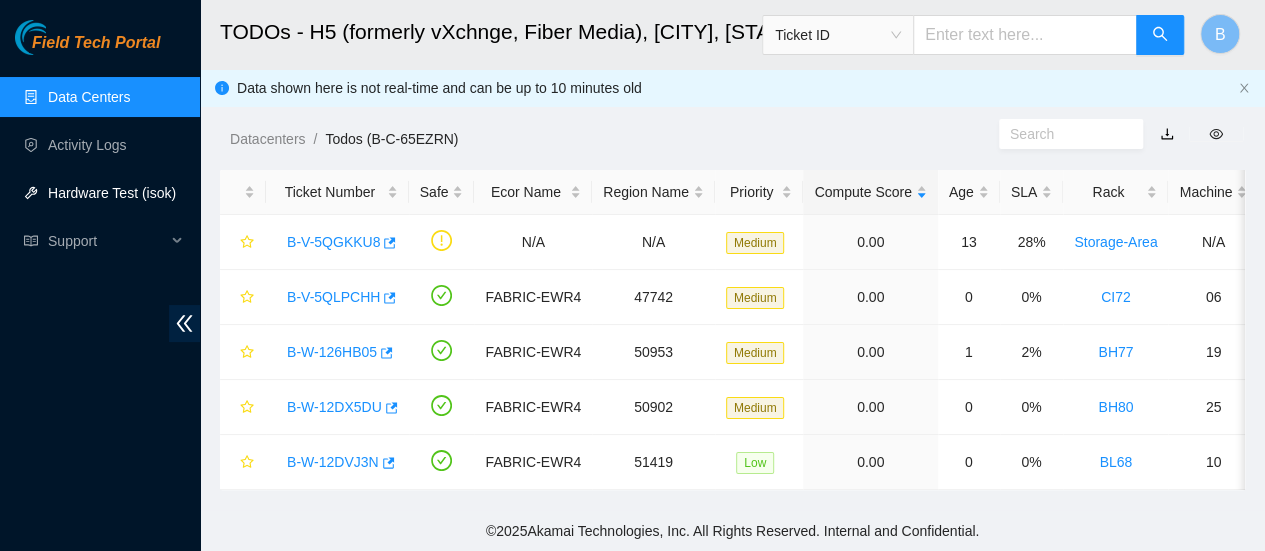 click on "Hardware Test (isok)" at bounding box center (112, 193) 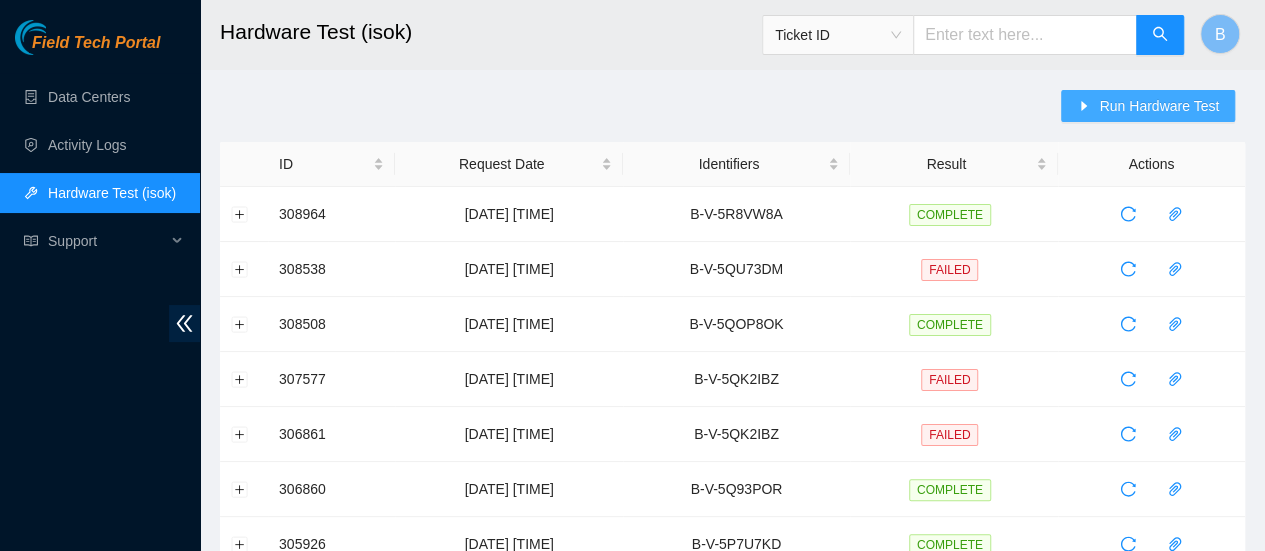 click on "Run Hardware Test" at bounding box center (1148, 106) 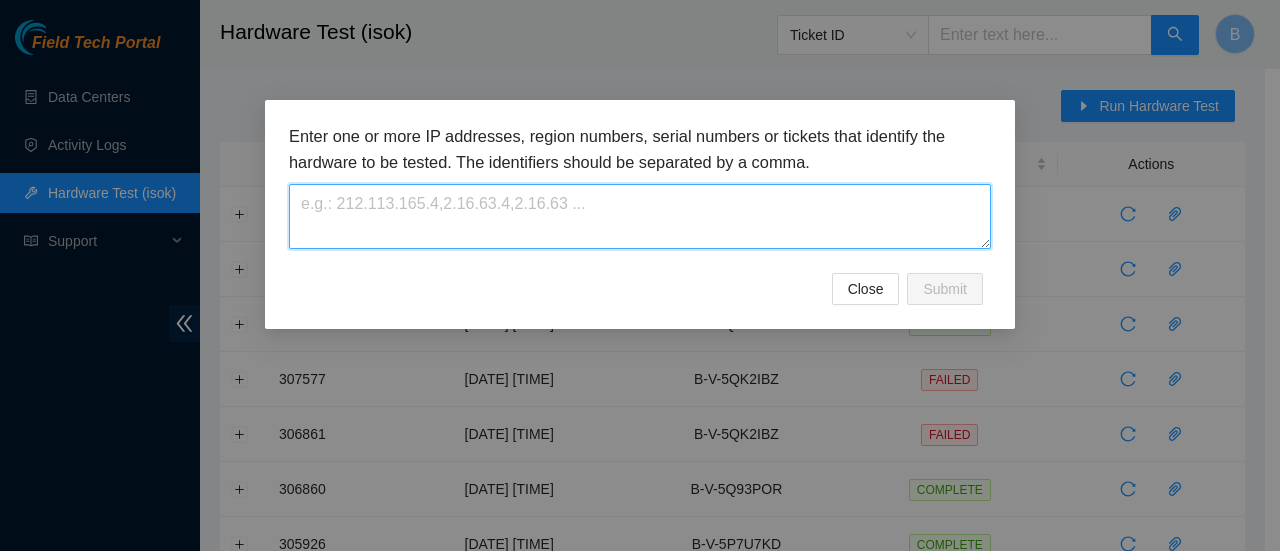 click at bounding box center (640, 216) 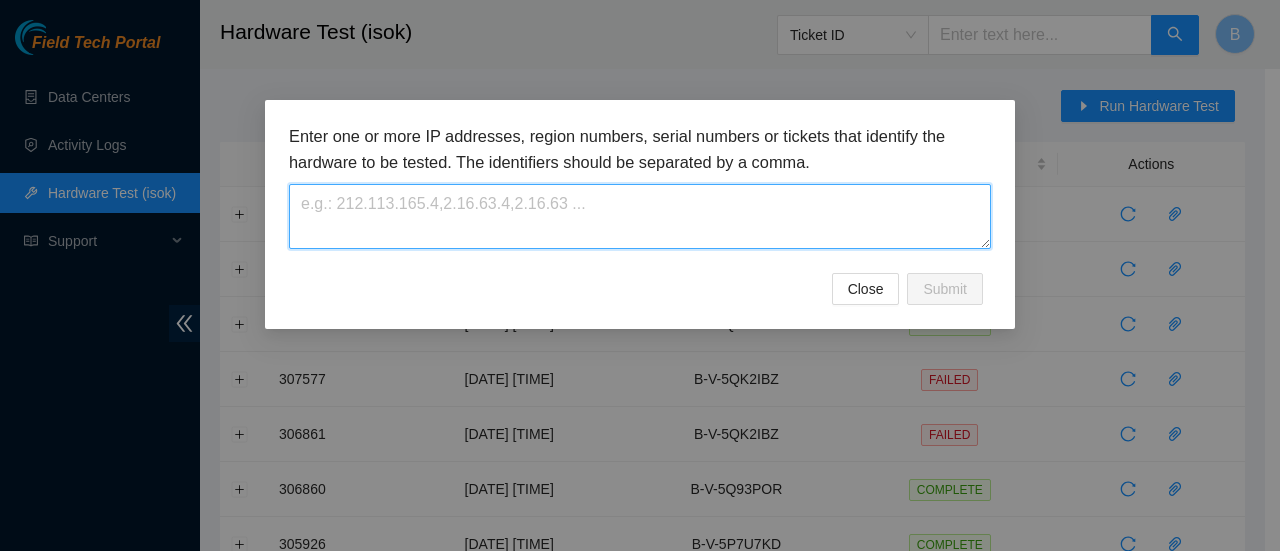 click at bounding box center (640, 216) 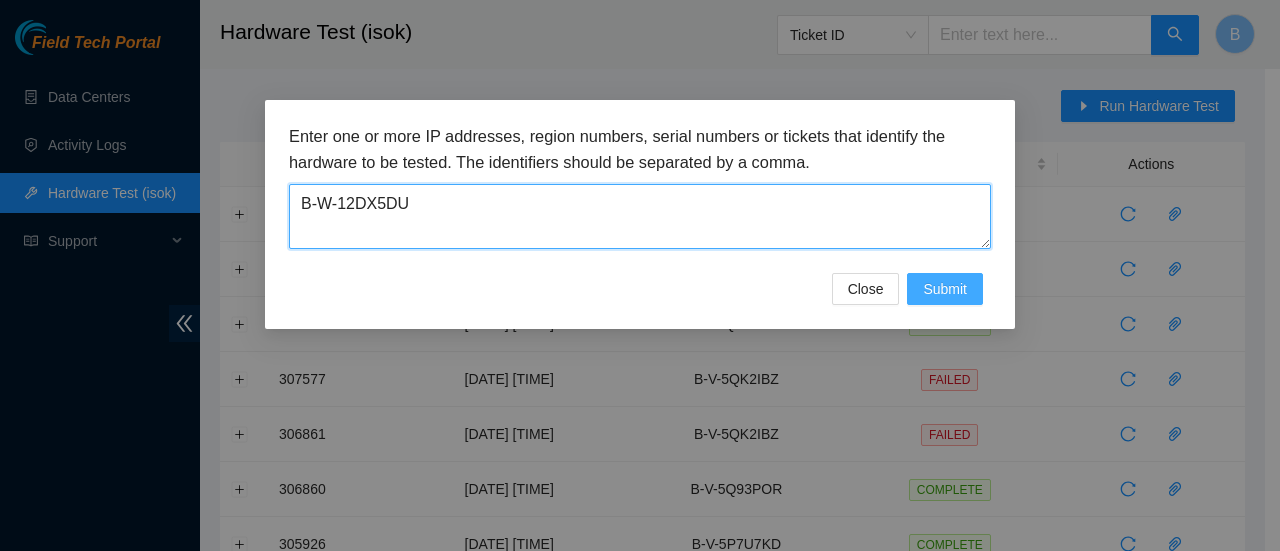 type on "B-W-12DX5DU" 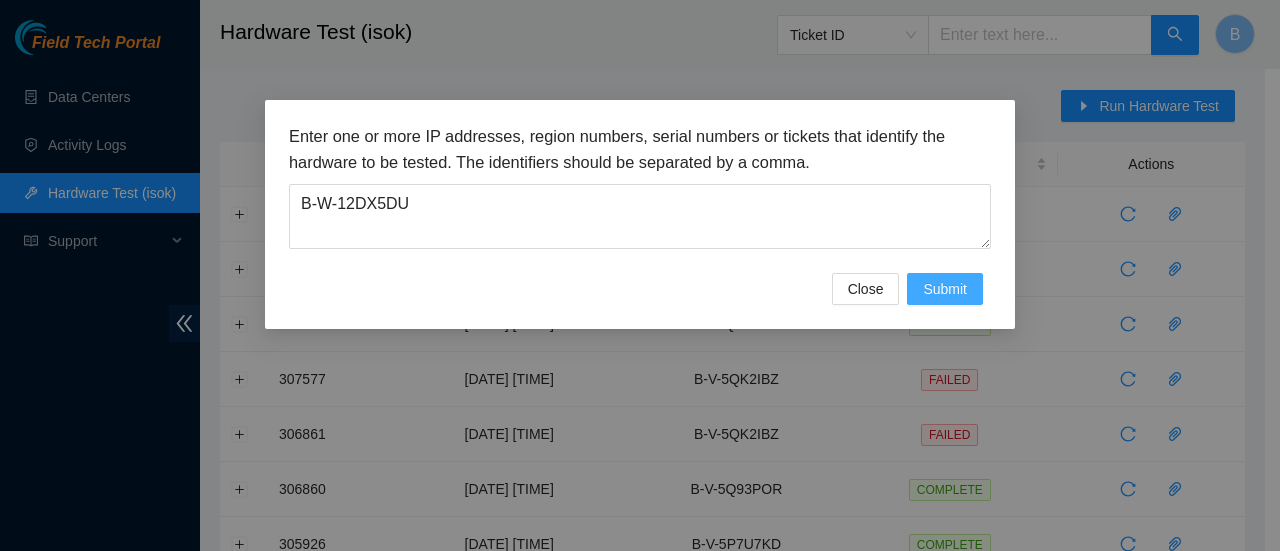 click on "Submit" at bounding box center [945, 289] 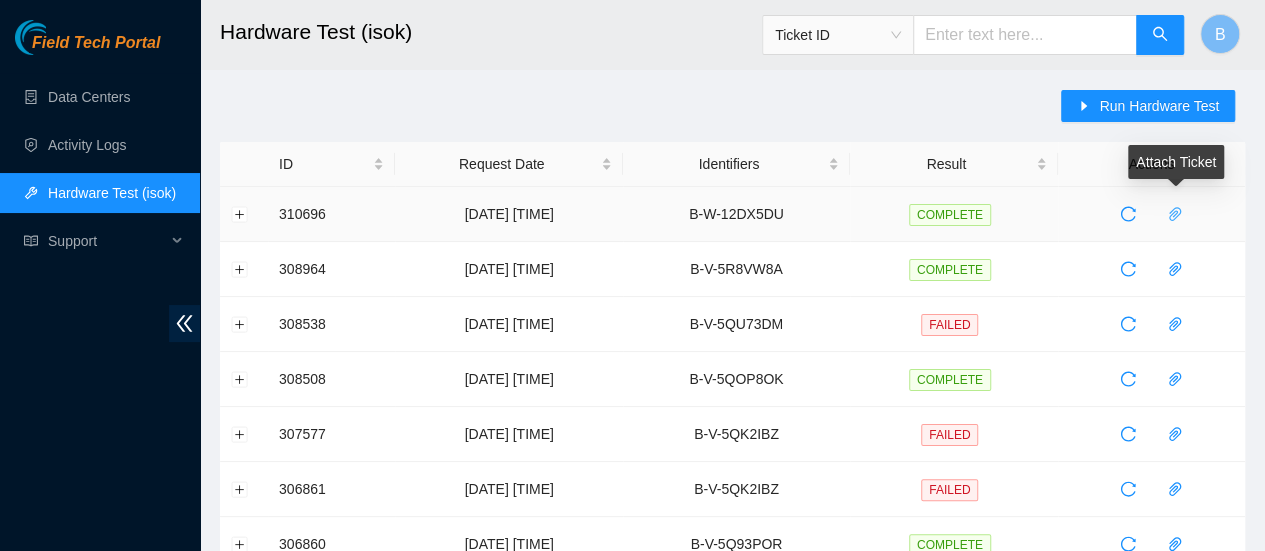 click 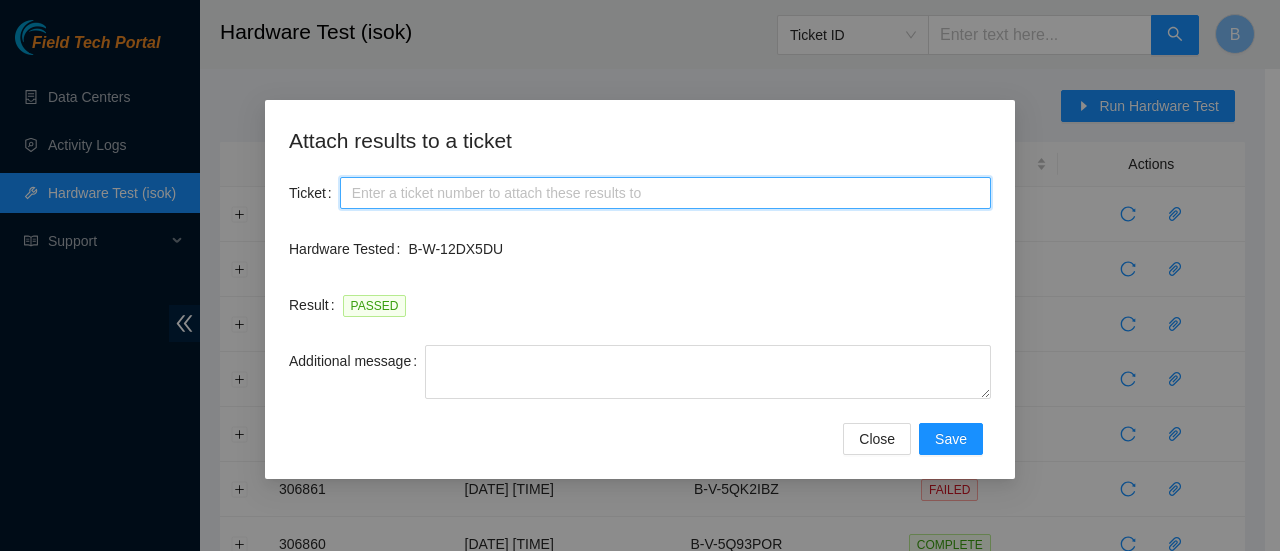 click on "Ticket" at bounding box center (665, 193) 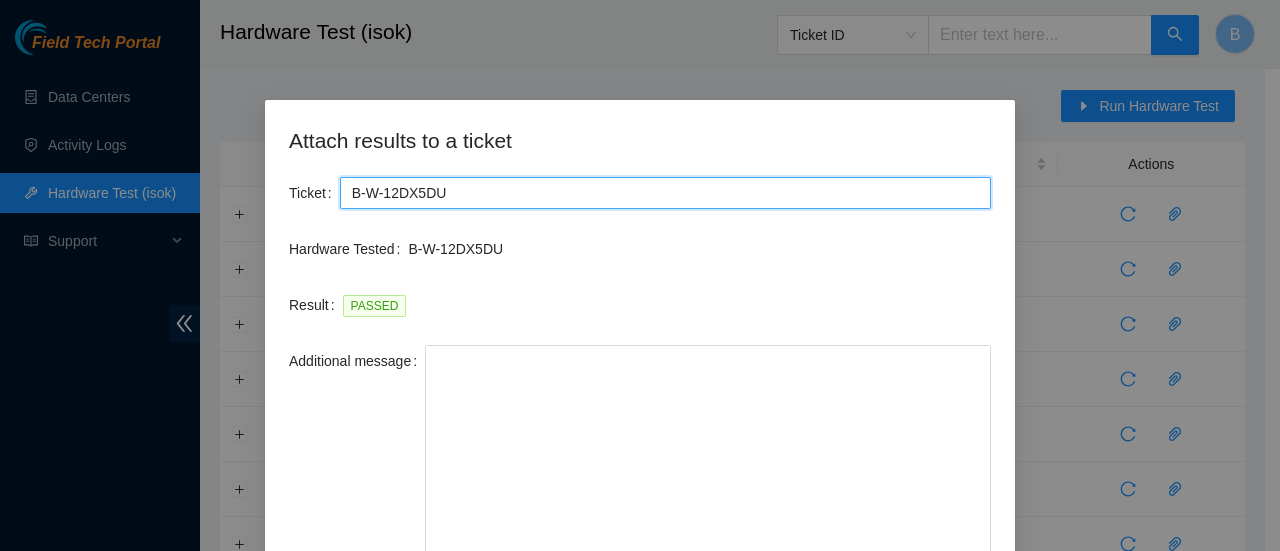 drag, startPoint x: 987, startPoint y: 394, endPoint x: 980, endPoint y: 598, distance: 204.12006 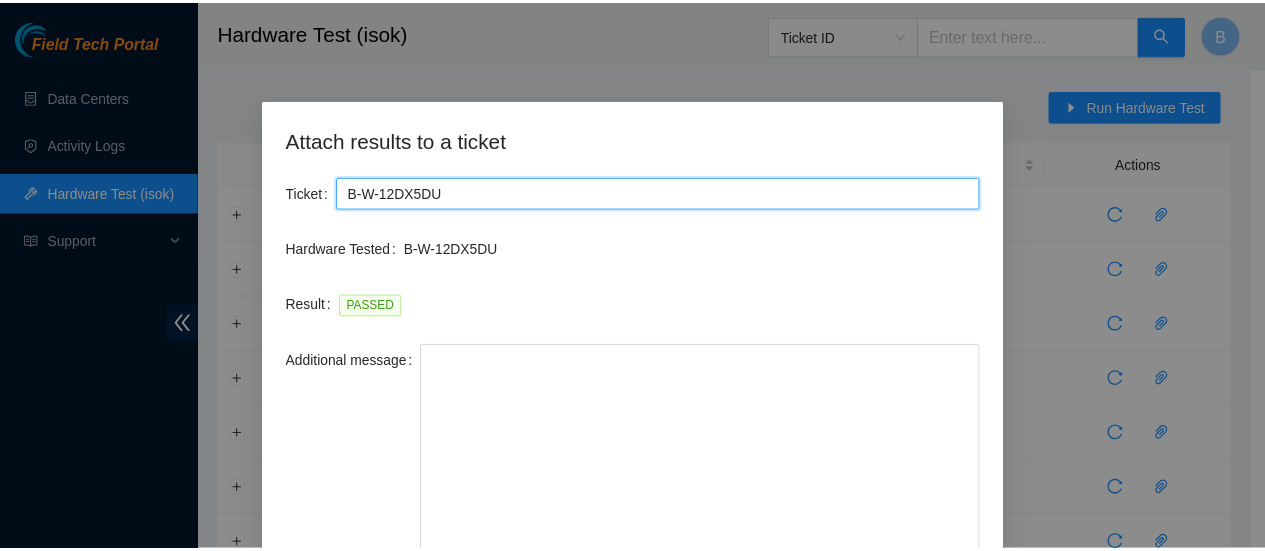 scroll, scrollTop: 154, scrollLeft: 0, axis: vertical 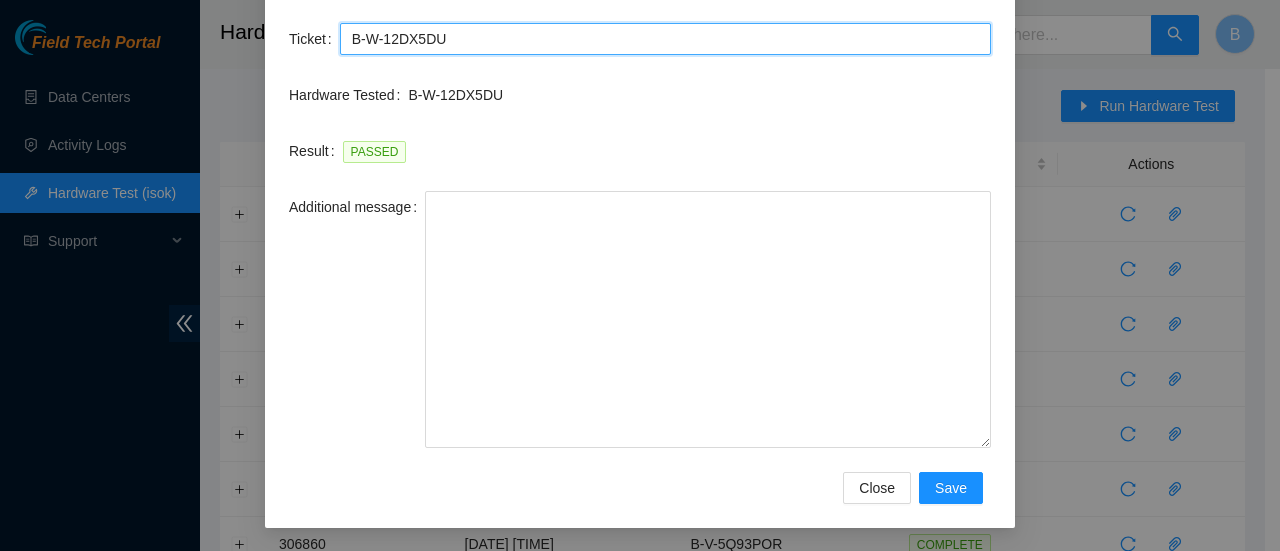 type on "B-W-12DX5DU" 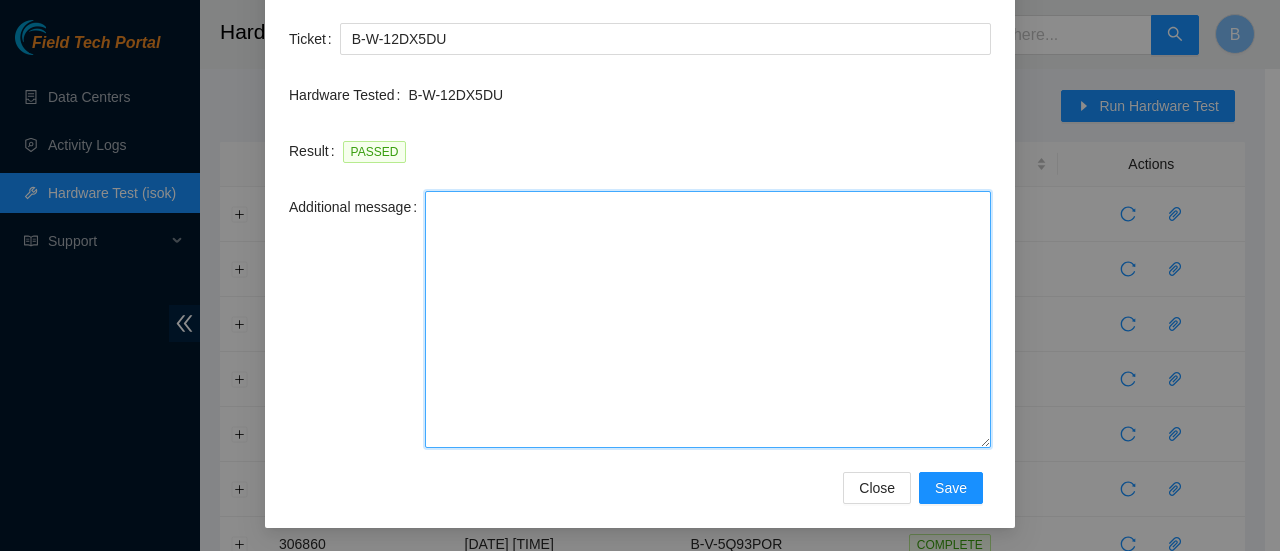 click on "Additional message" at bounding box center (708, 319) 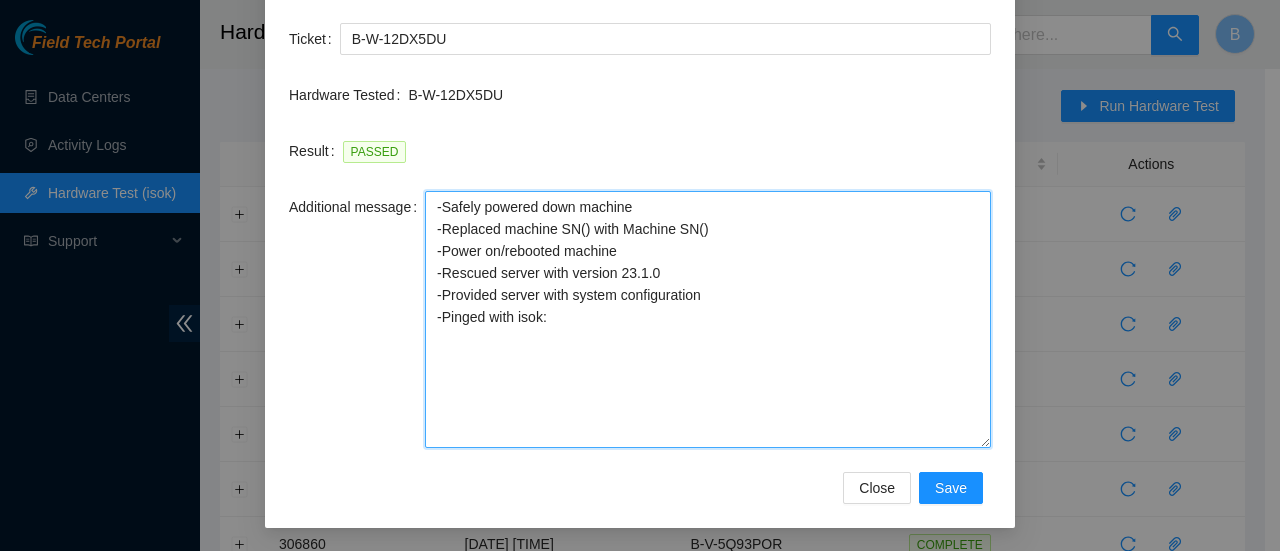drag, startPoint x: 707, startPoint y: 235, endPoint x: 454, endPoint y: 224, distance: 253.23901 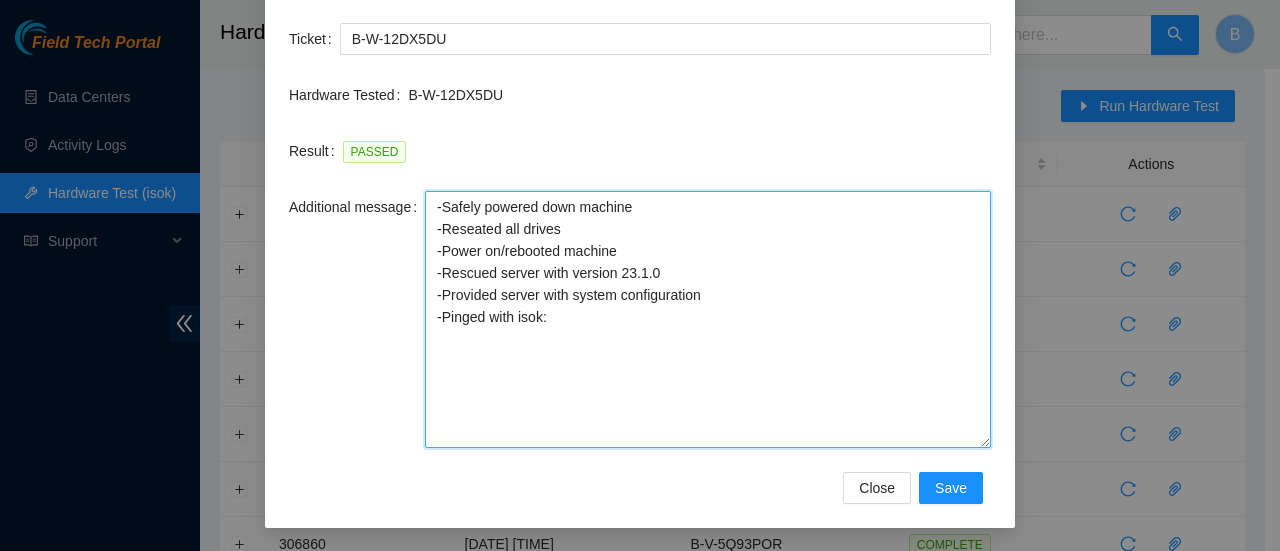 click on "-Safely powered down machine
-Reseated all drives
-Power on/rebooted machine
-Rescued server with version 23.1.0
-Provided server with system configuration
-Pinged with isok:" at bounding box center [708, 319] 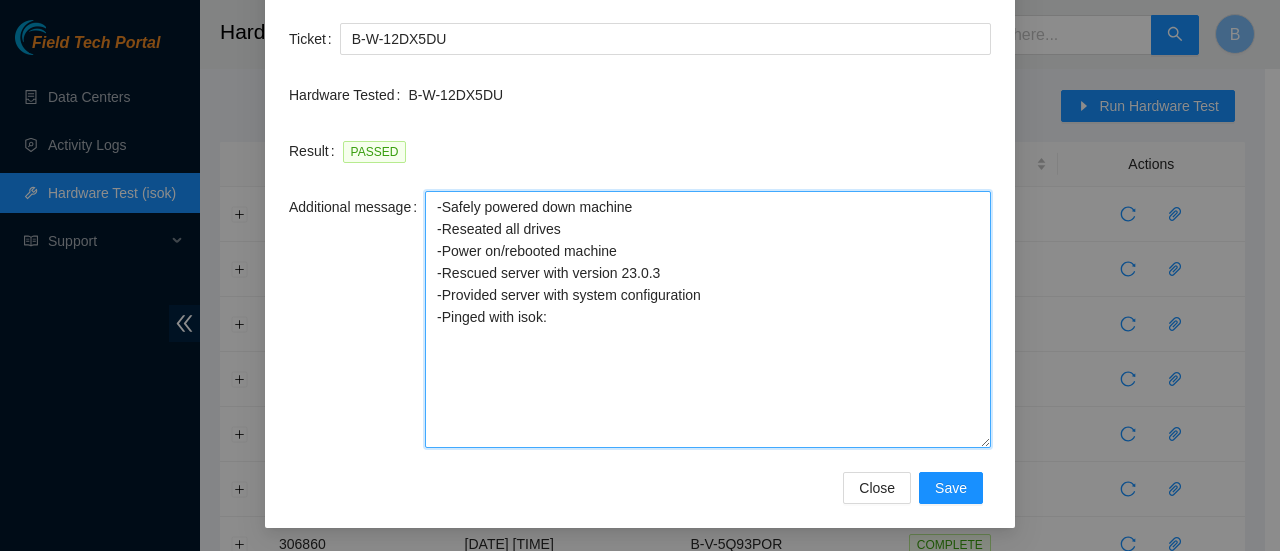 click on "-Safely powered down machine
-Reseated all drives
-Power on/rebooted machine
-Rescued server with version 23.0.3
-Provided server with system configuration
-Pinged with isok:" at bounding box center [708, 319] 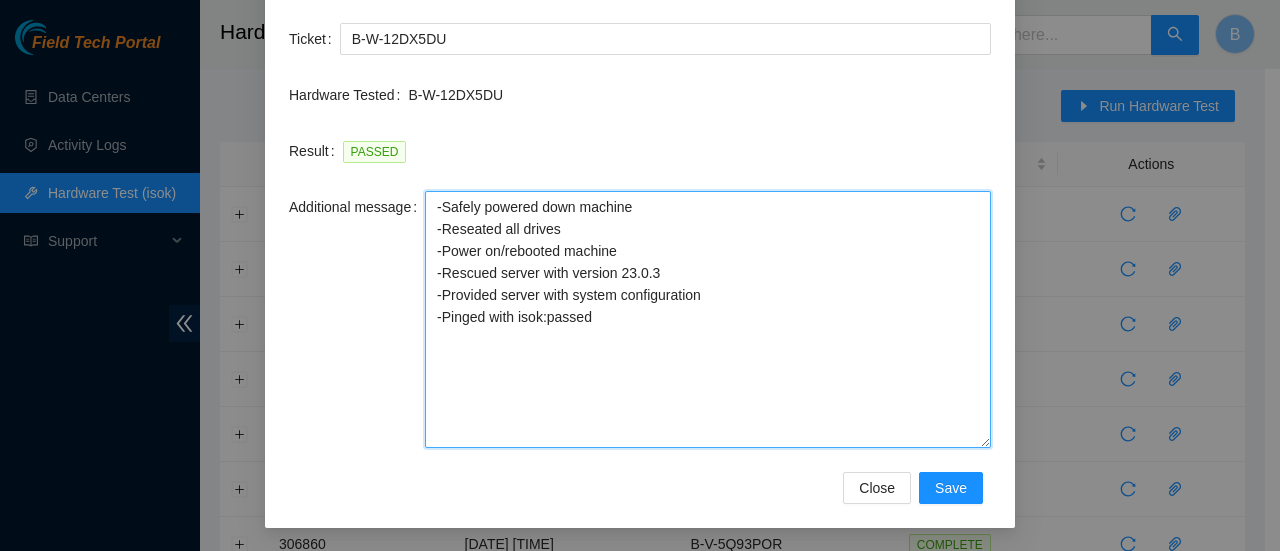 type on "-Safely powered down machine
-Reseated all drives
-Power on/rebooted machine
-Rescued server with version 23.0.3
-Provided server with system configuration
-Pinged with isok:passed" 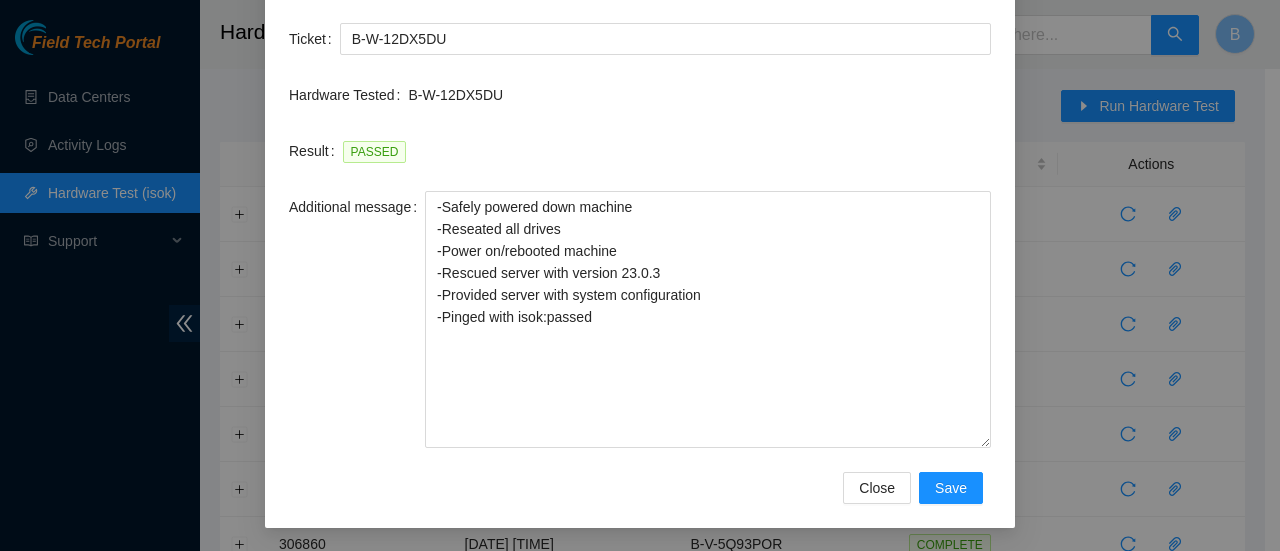 click on "Additional message" at bounding box center [357, 319] 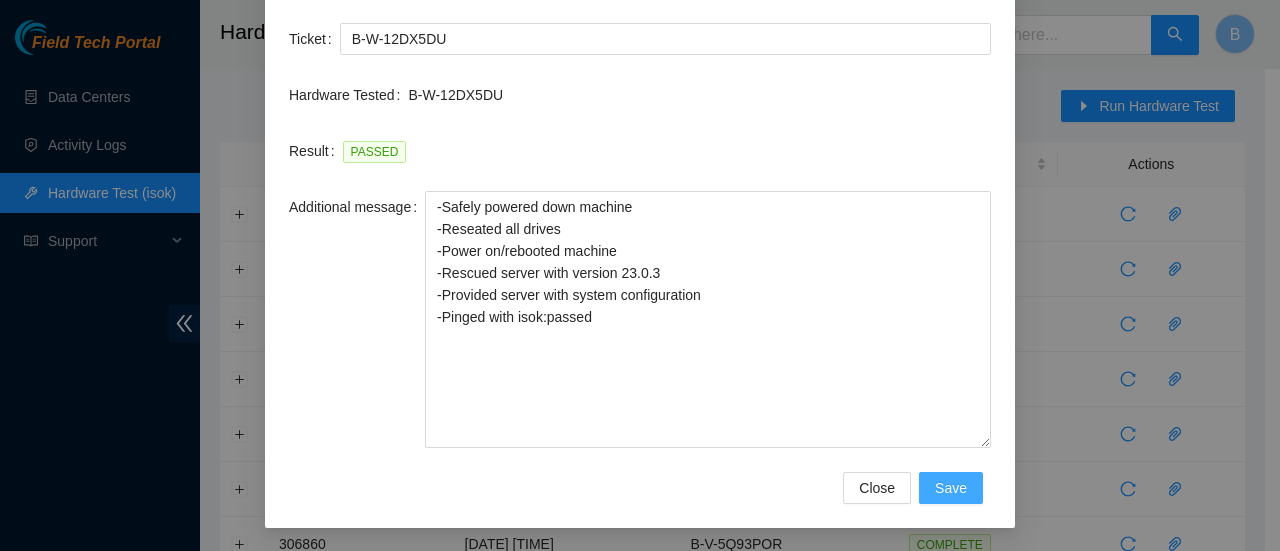 click on "Save" at bounding box center (951, 488) 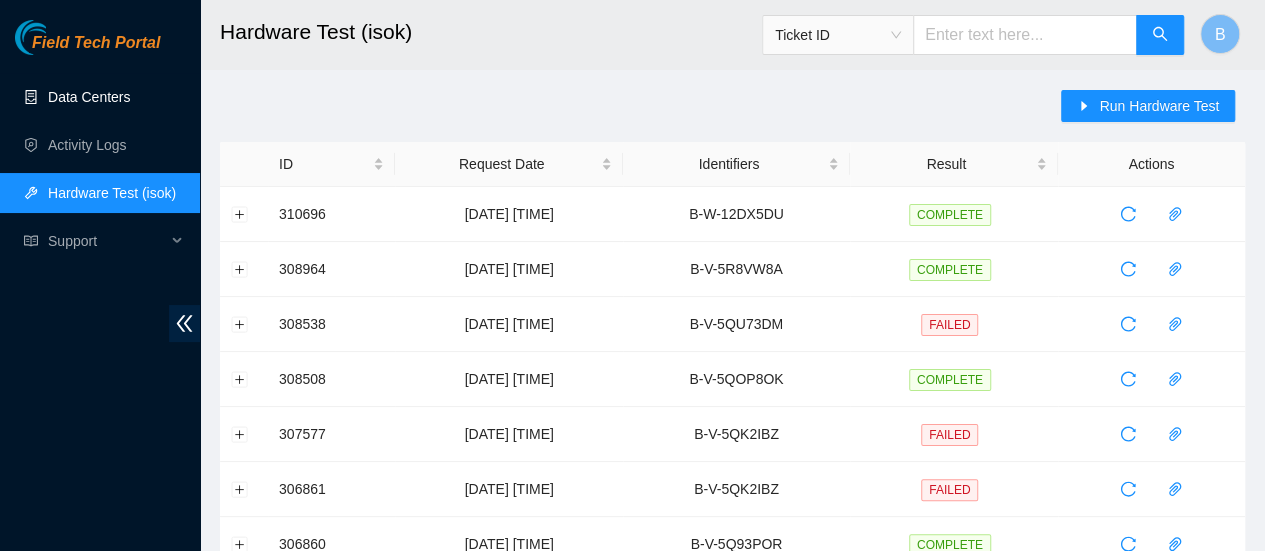 click on "Data Centers" at bounding box center [89, 97] 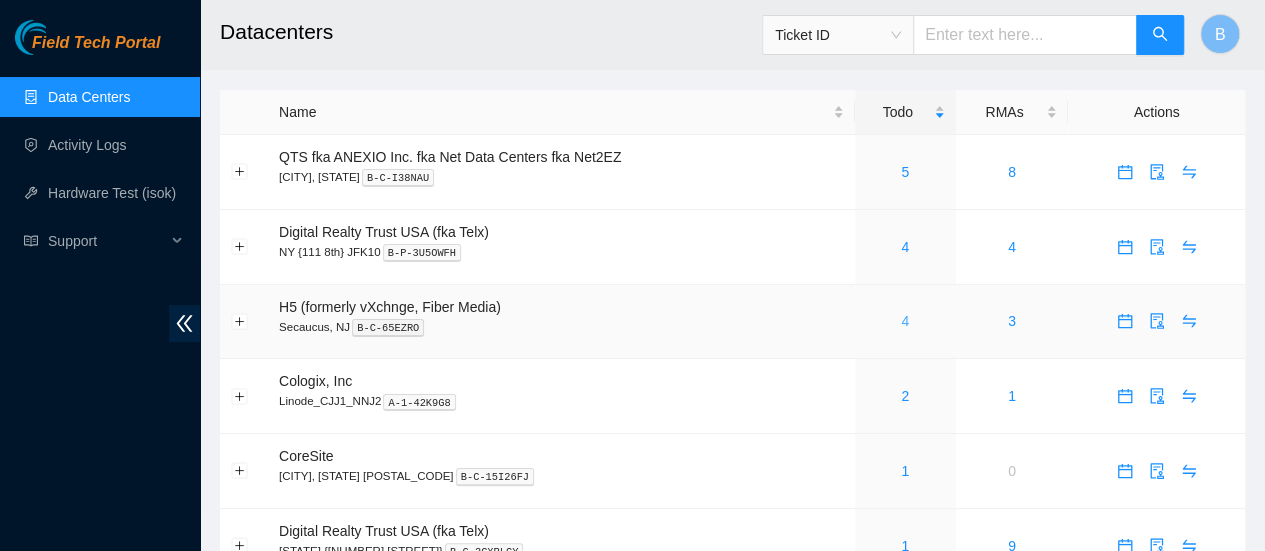 click on "4" at bounding box center (905, 321) 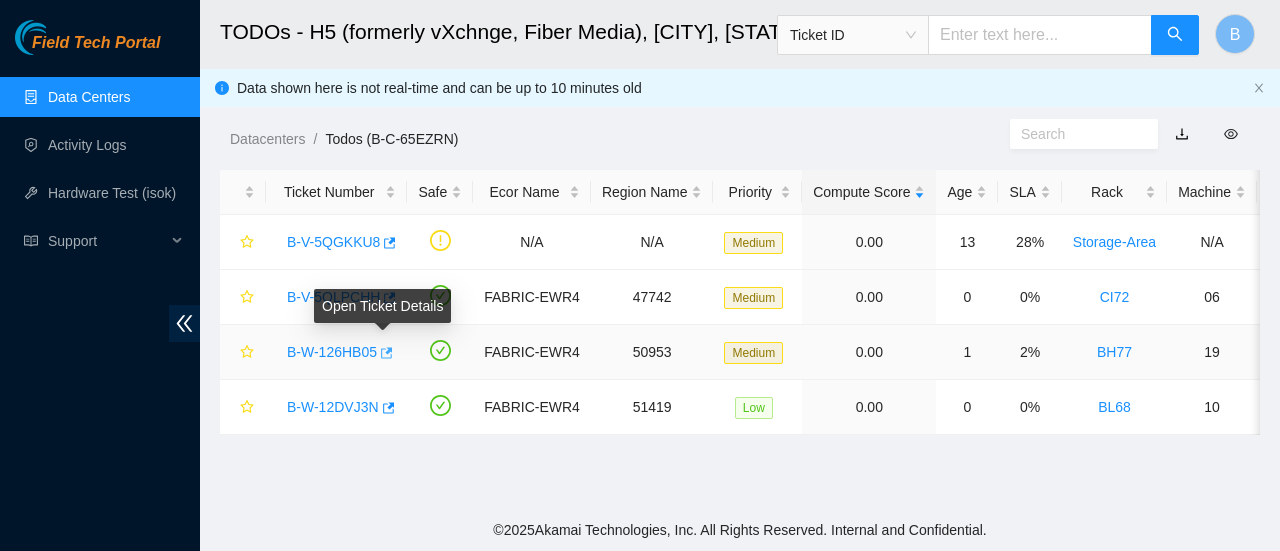 click 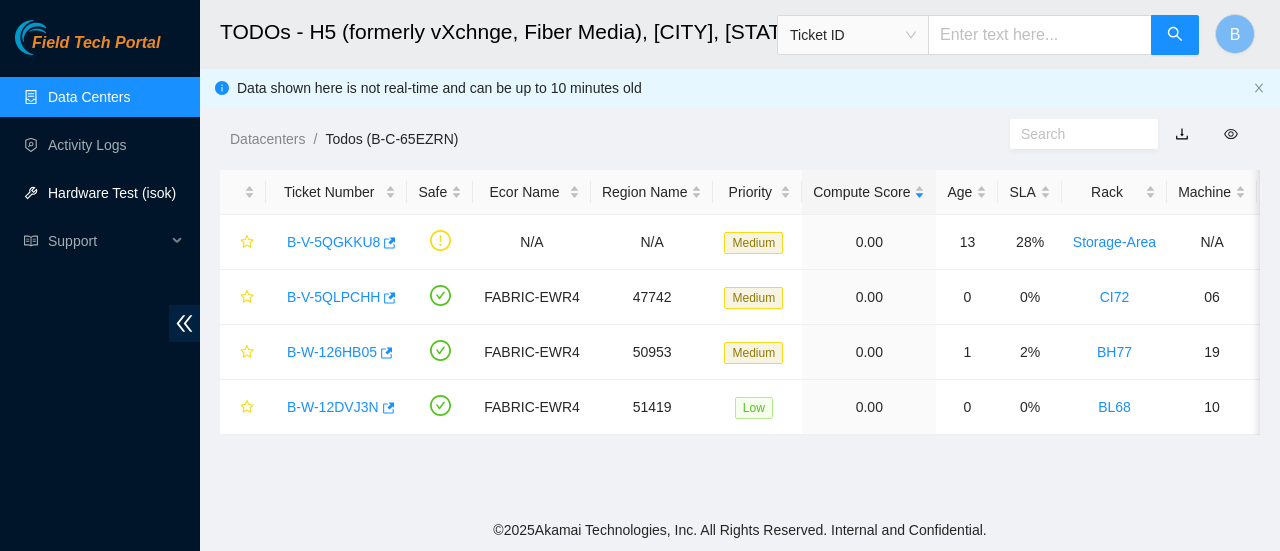 click on "Hardware Test (isok)" at bounding box center (112, 193) 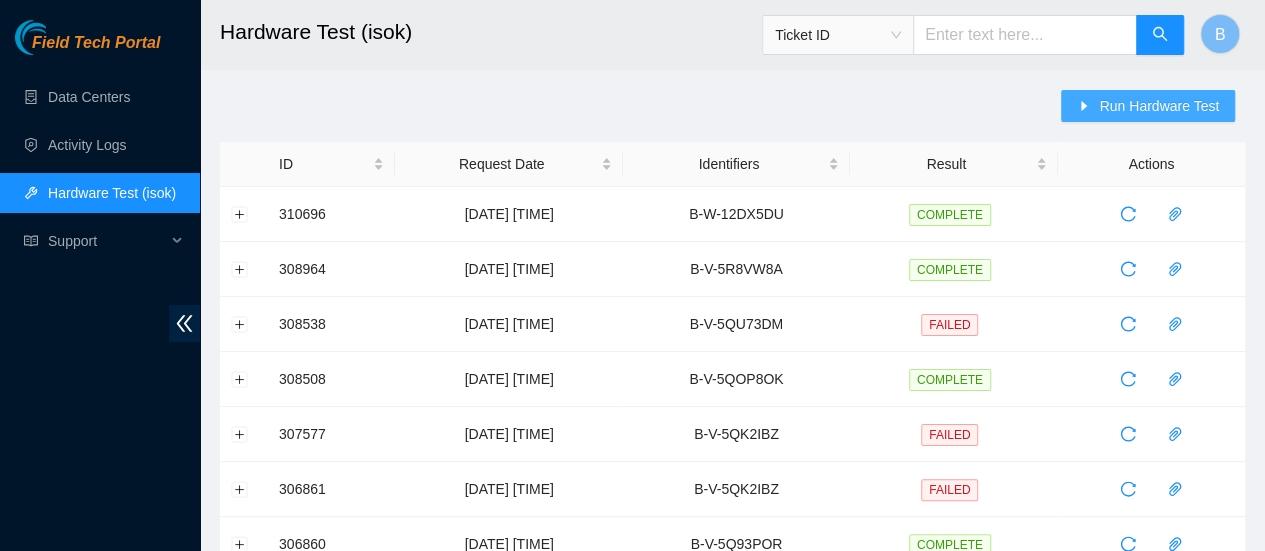 click on "Run Hardware Test" at bounding box center [1159, 106] 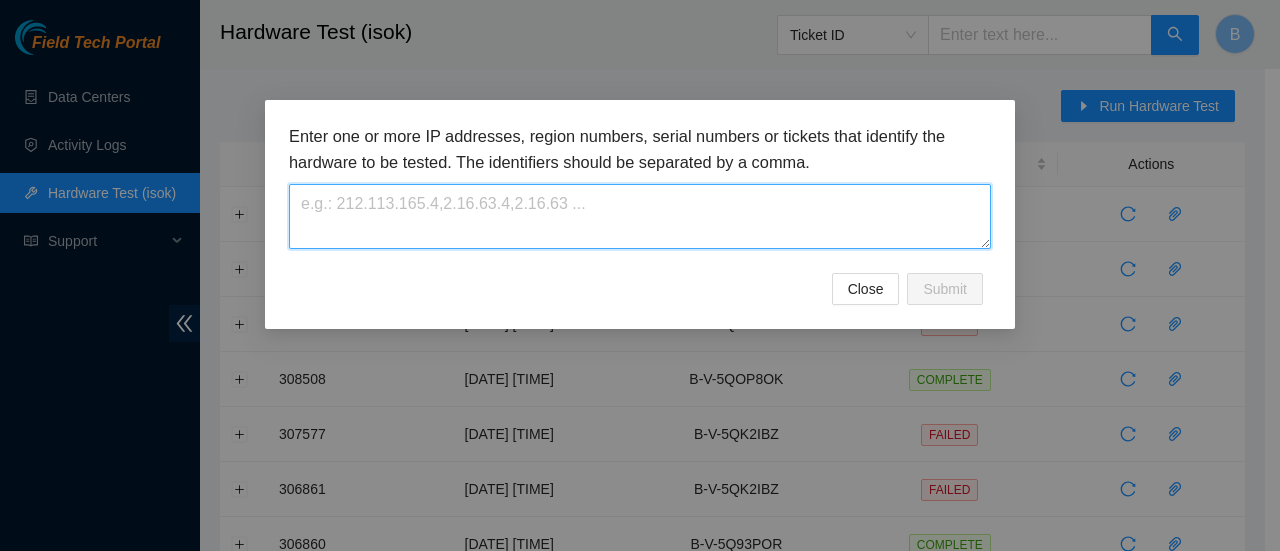 click at bounding box center (640, 216) 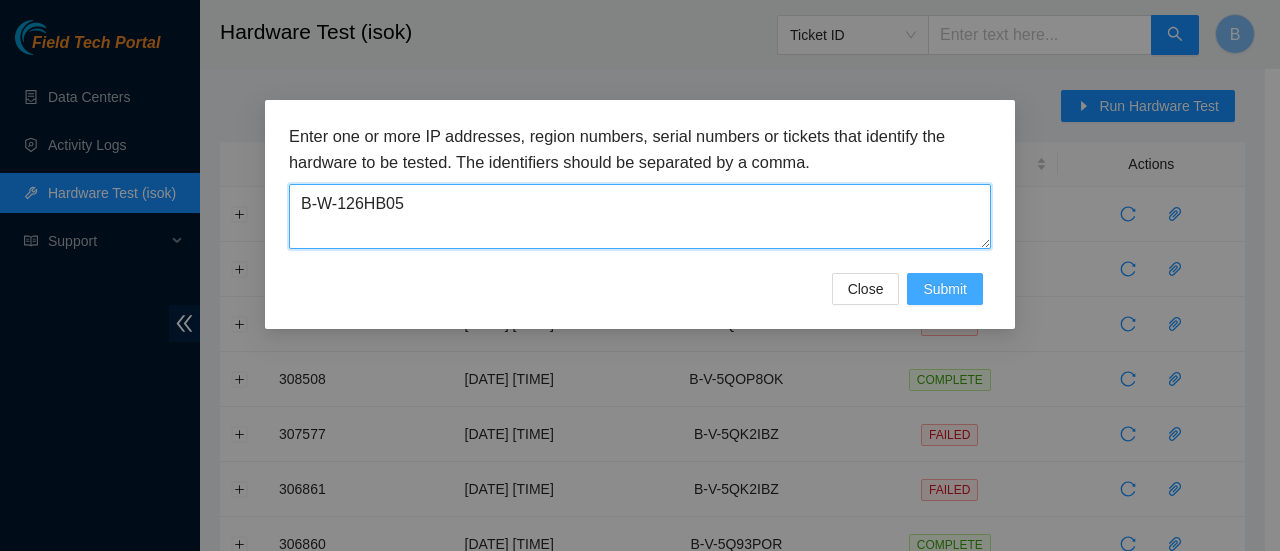 type on "B-W-126HB05" 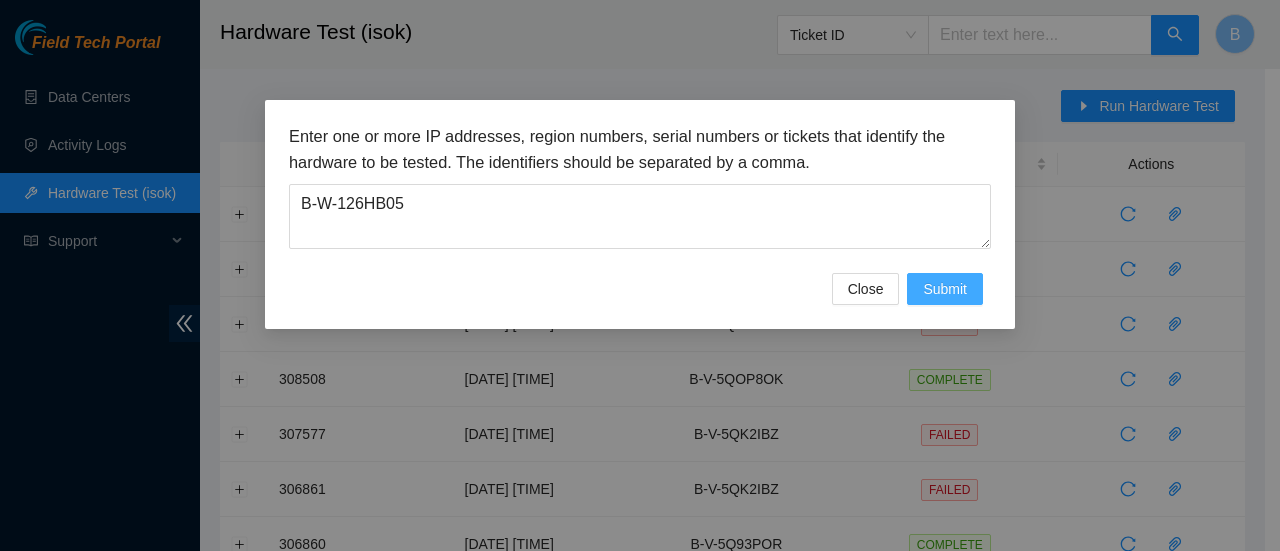 click on "Submit" at bounding box center (945, 289) 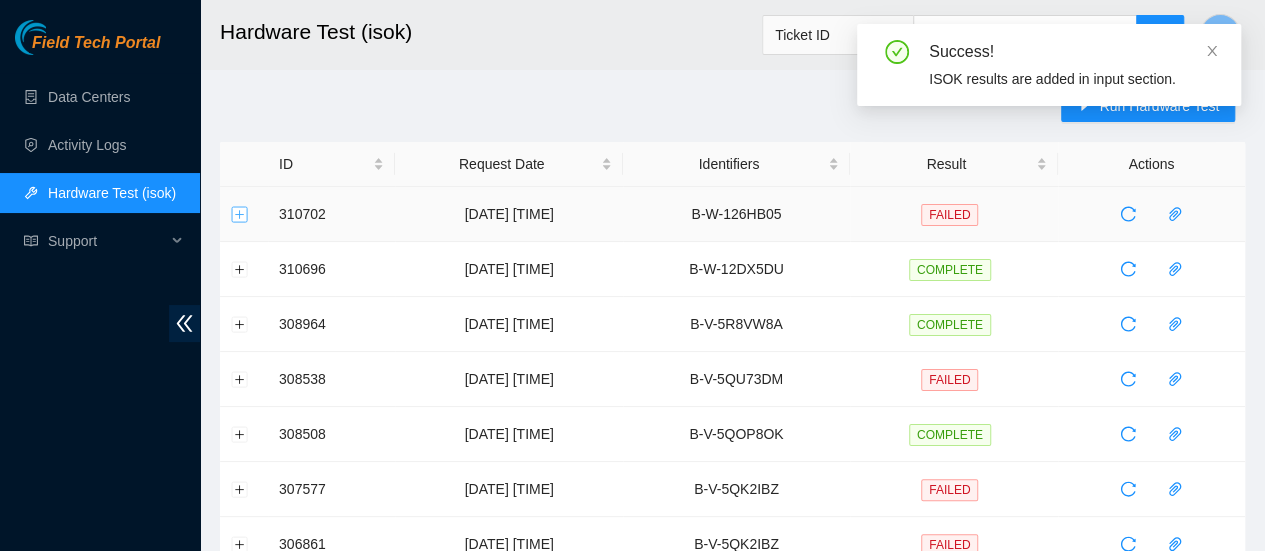 click at bounding box center [240, 214] 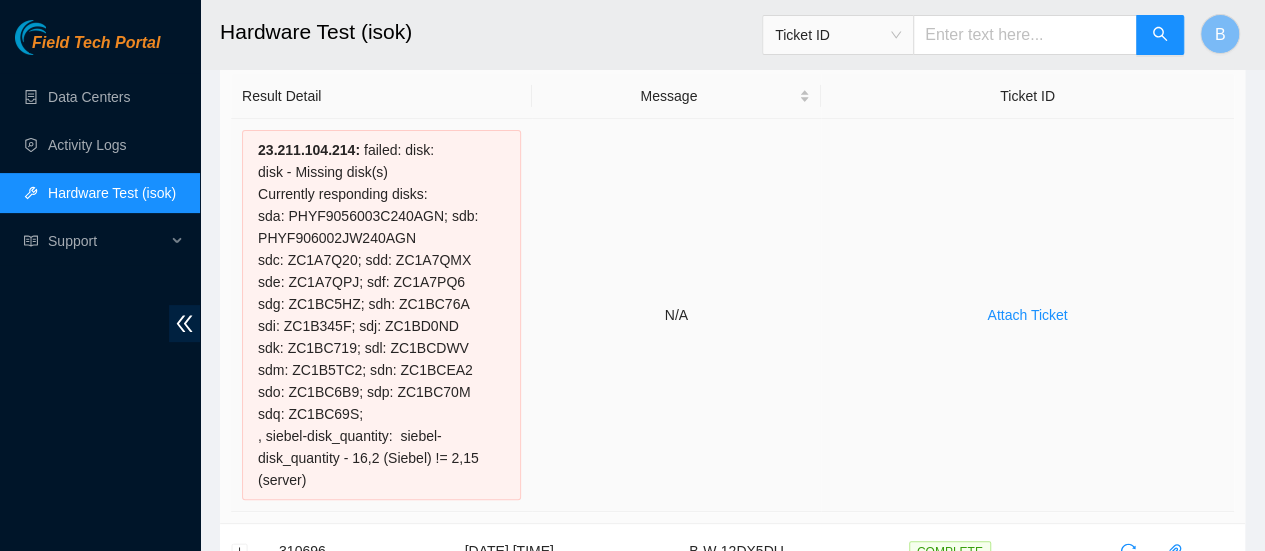 scroll, scrollTop: 217, scrollLeft: 0, axis: vertical 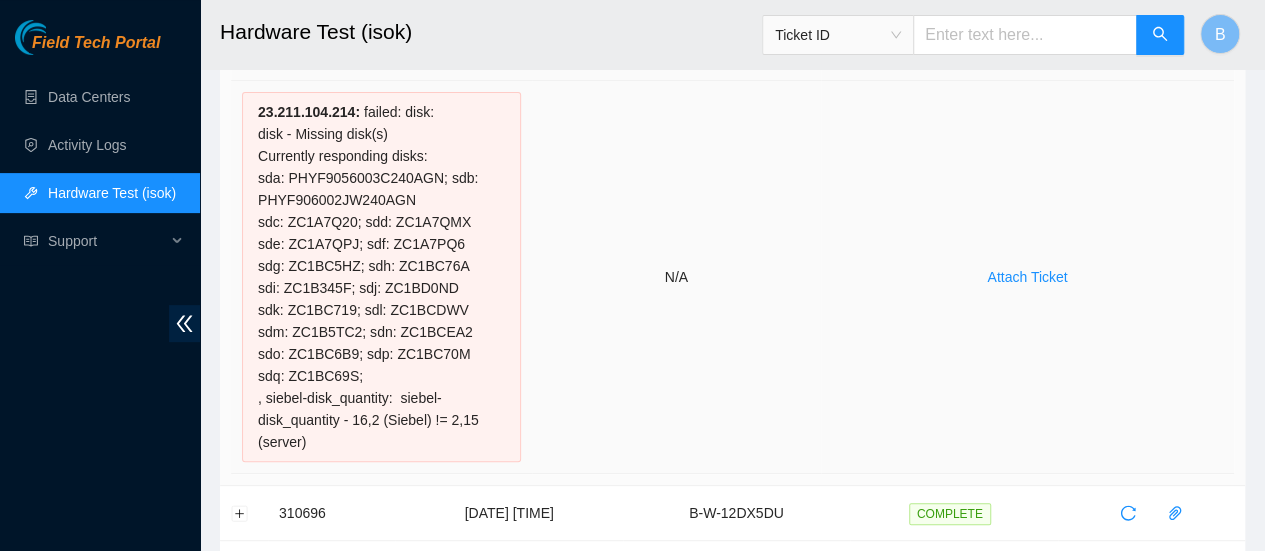 type 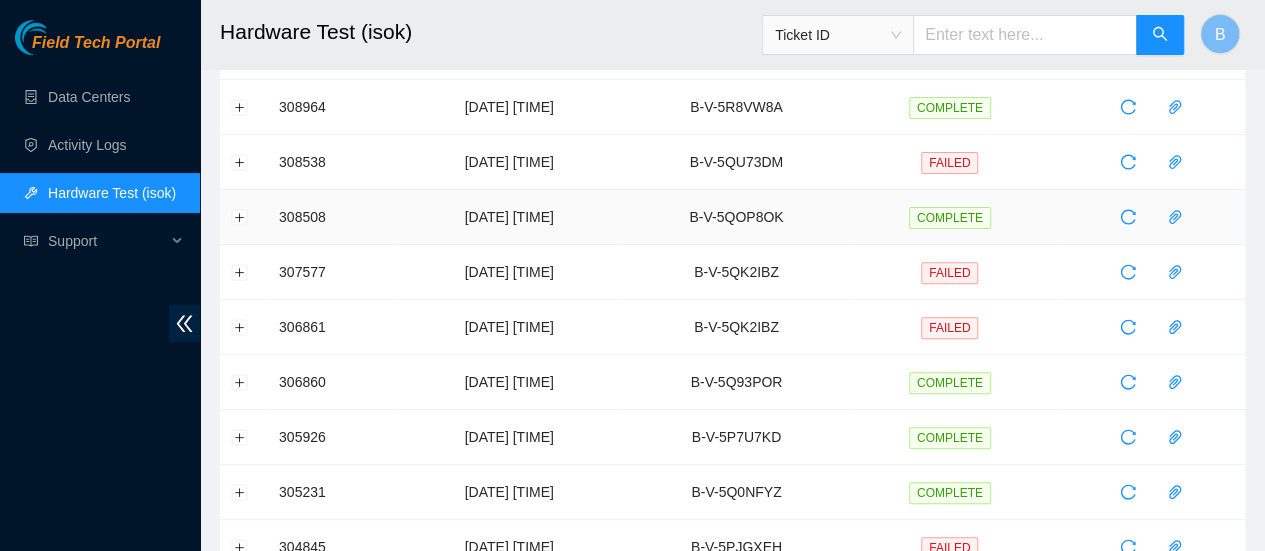 scroll, scrollTop: 0, scrollLeft: 0, axis: both 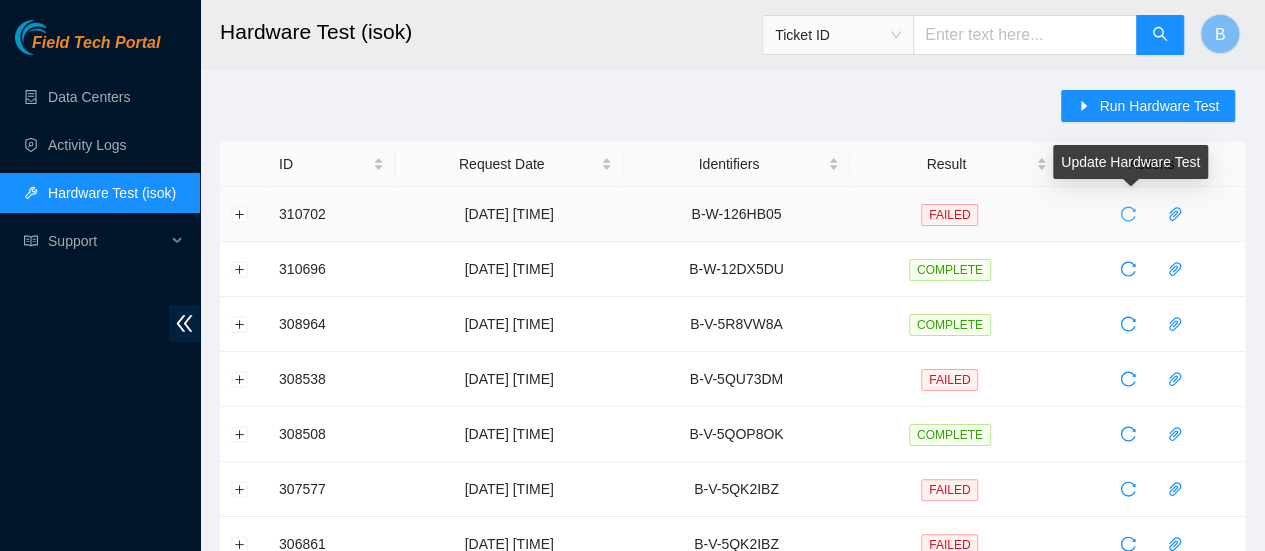 click 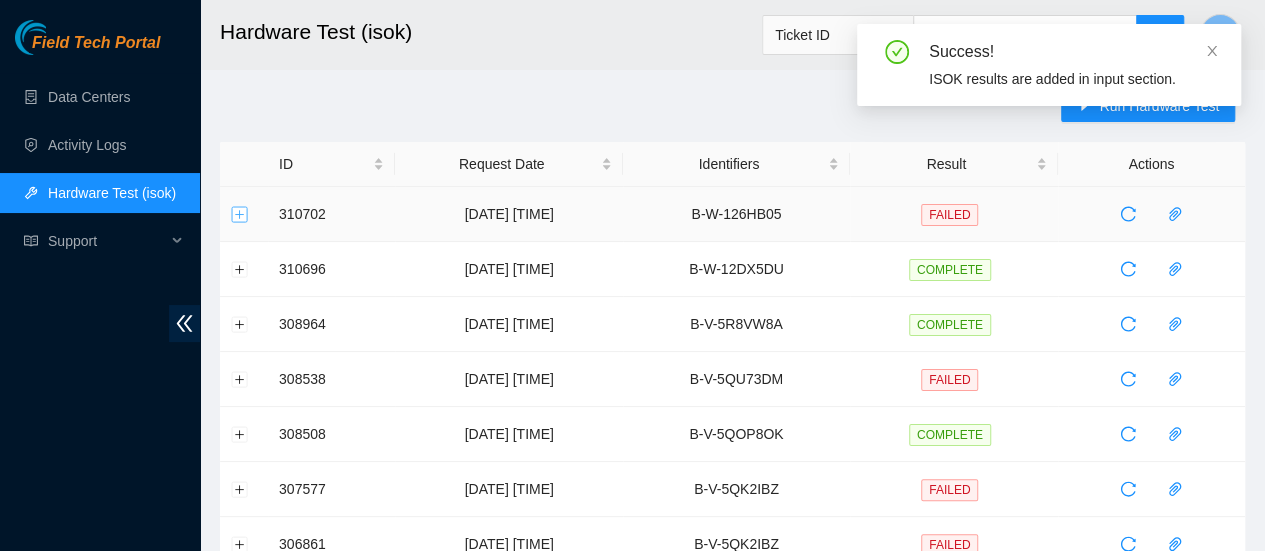 click at bounding box center (240, 214) 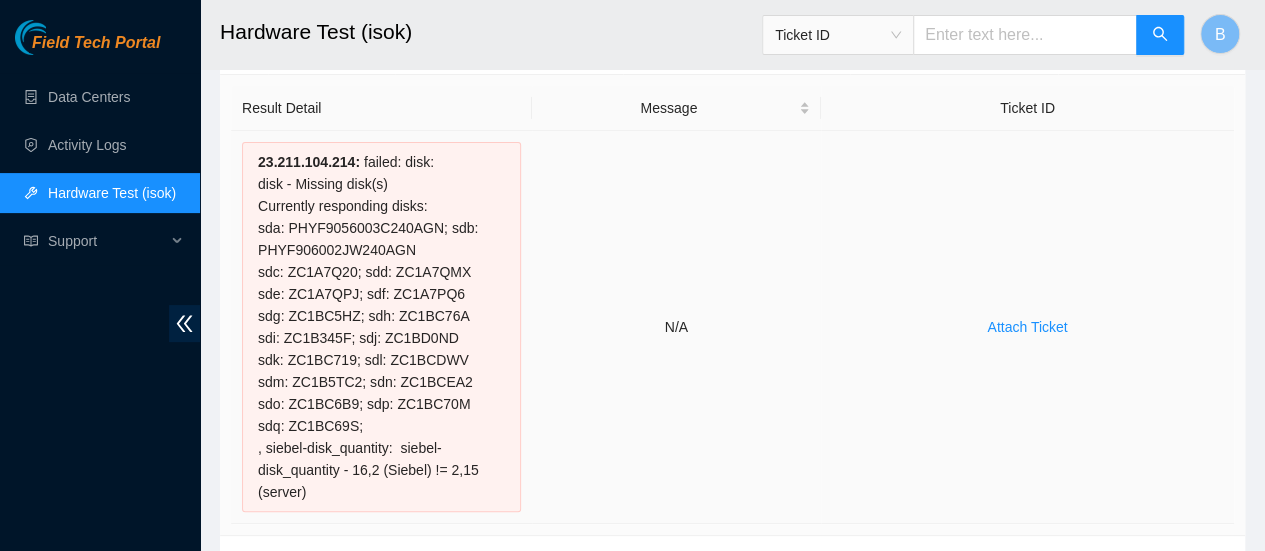 scroll, scrollTop: 169, scrollLeft: 0, axis: vertical 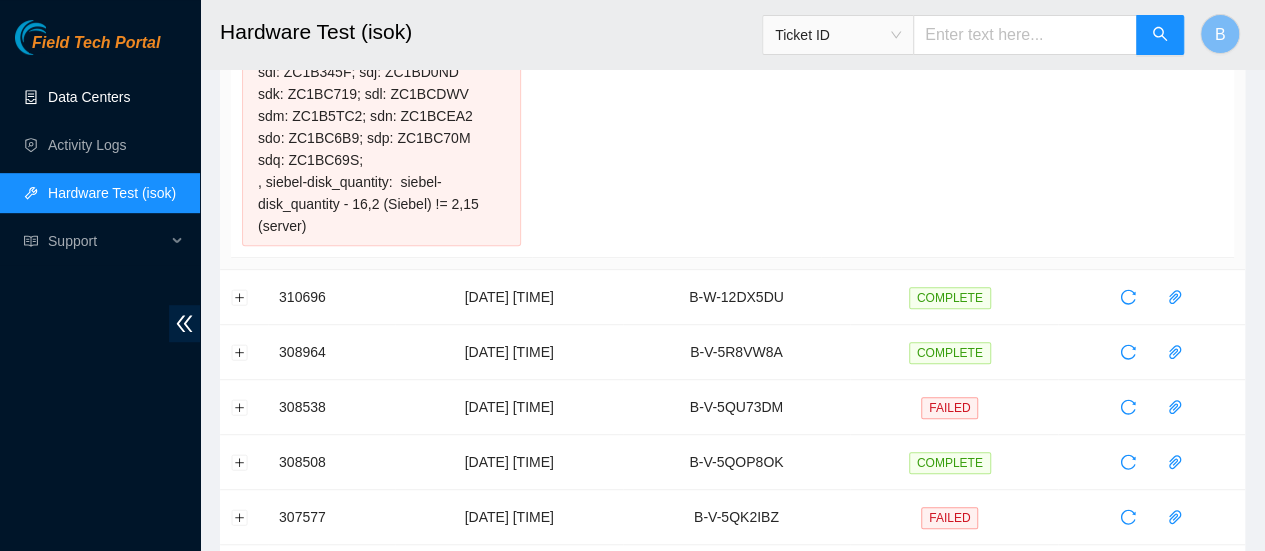 click on "Data Centers" at bounding box center (89, 97) 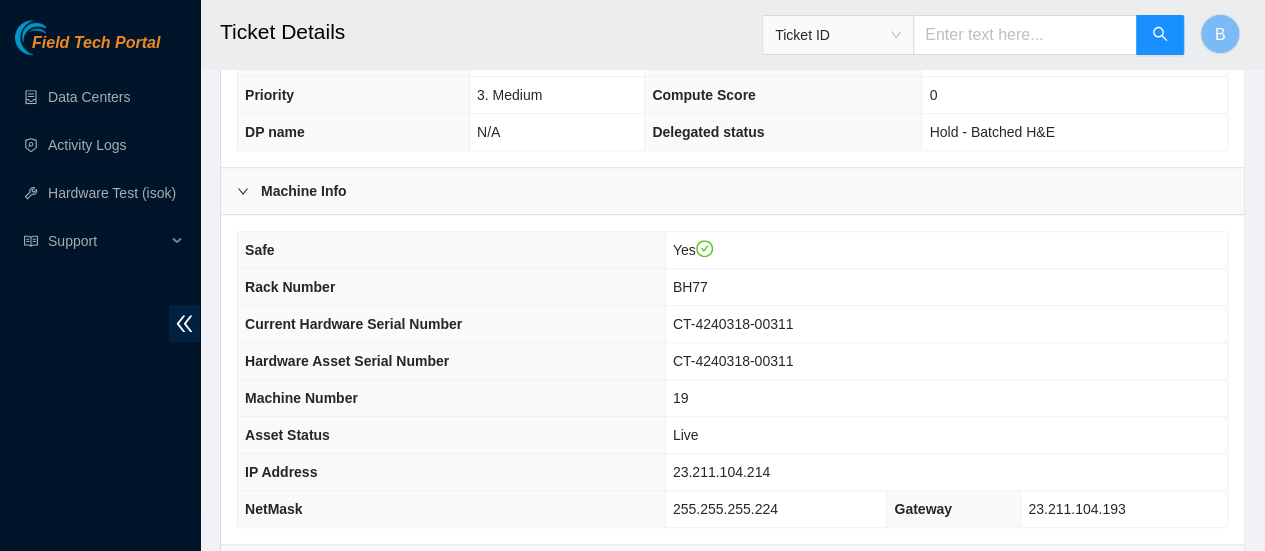 scroll, scrollTop: 745, scrollLeft: 0, axis: vertical 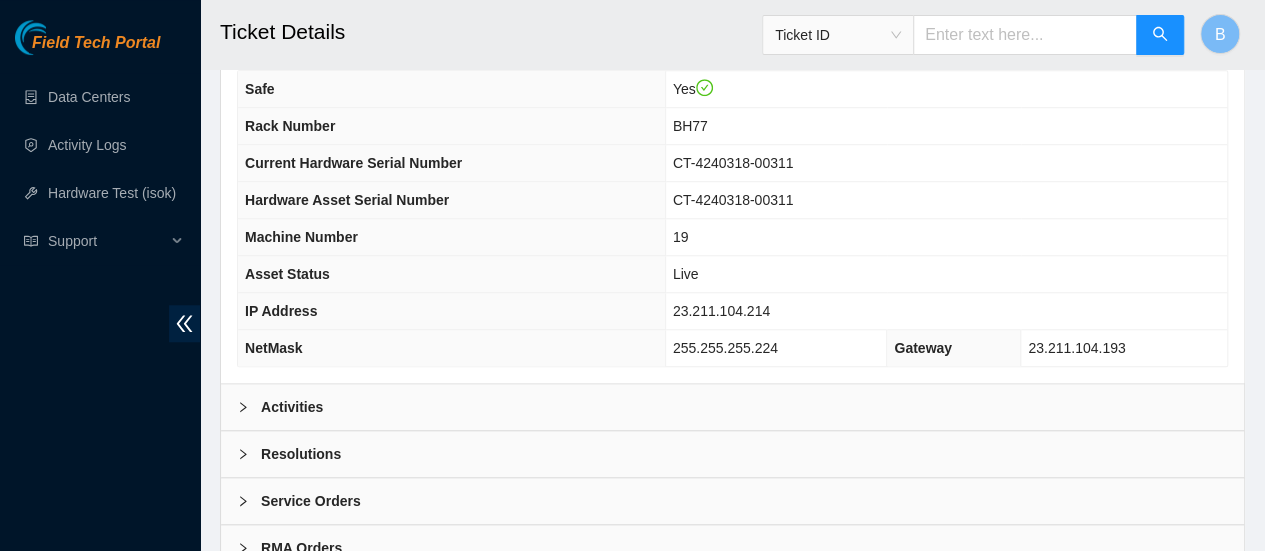 click on "Activities" at bounding box center [732, 407] 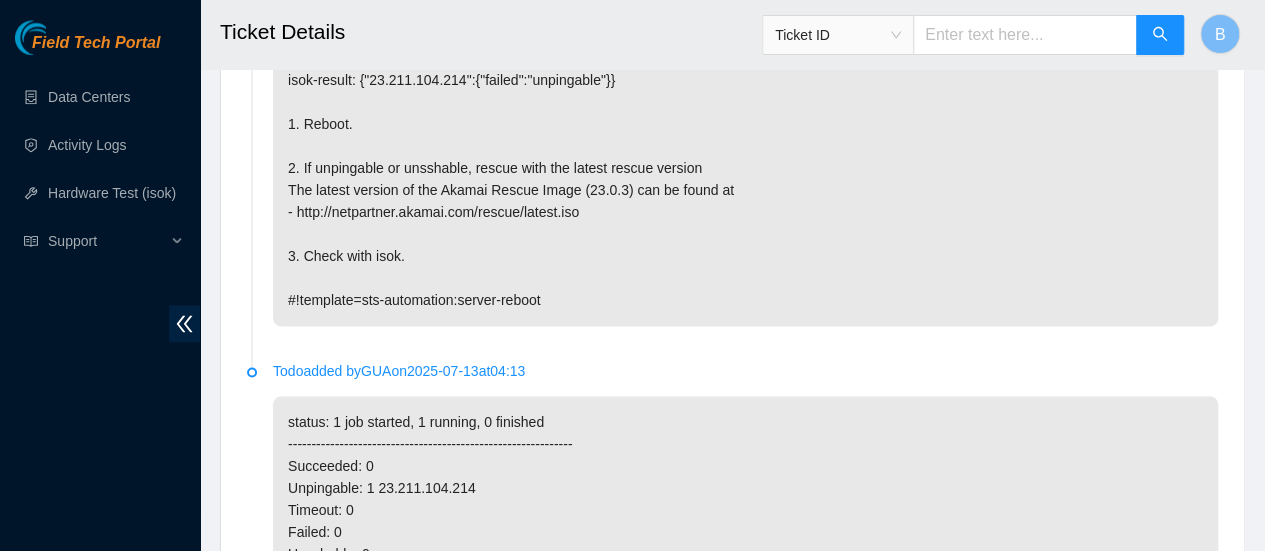 scroll, scrollTop: 1230, scrollLeft: 0, axis: vertical 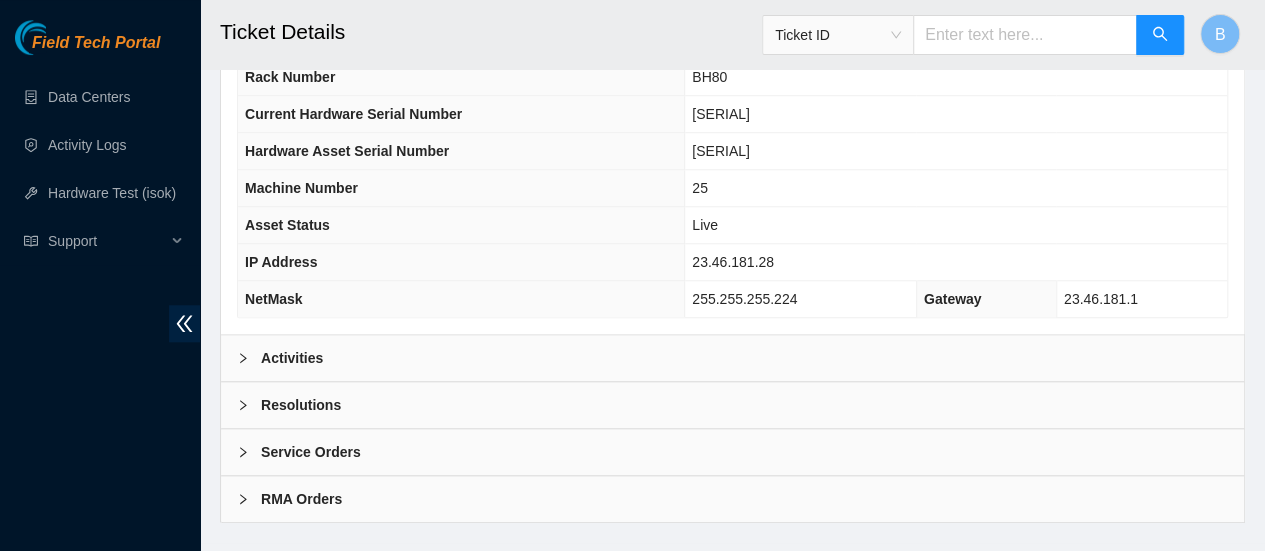 click at bounding box center [249, 358] 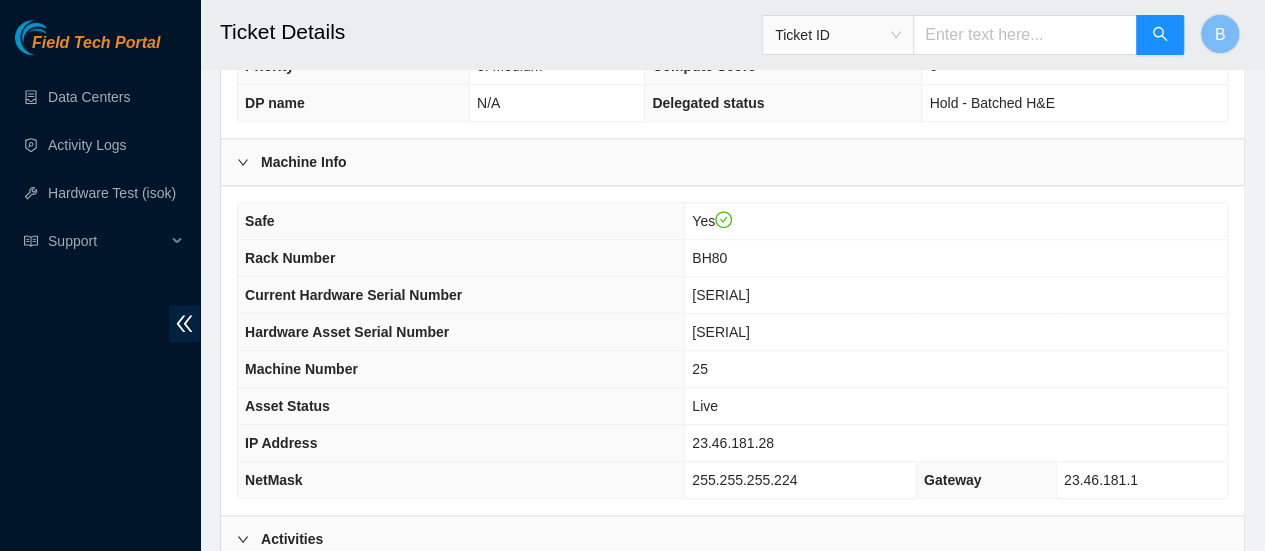 scroll, scrollTop: 590, scrollLeft: 0, axis: vertical 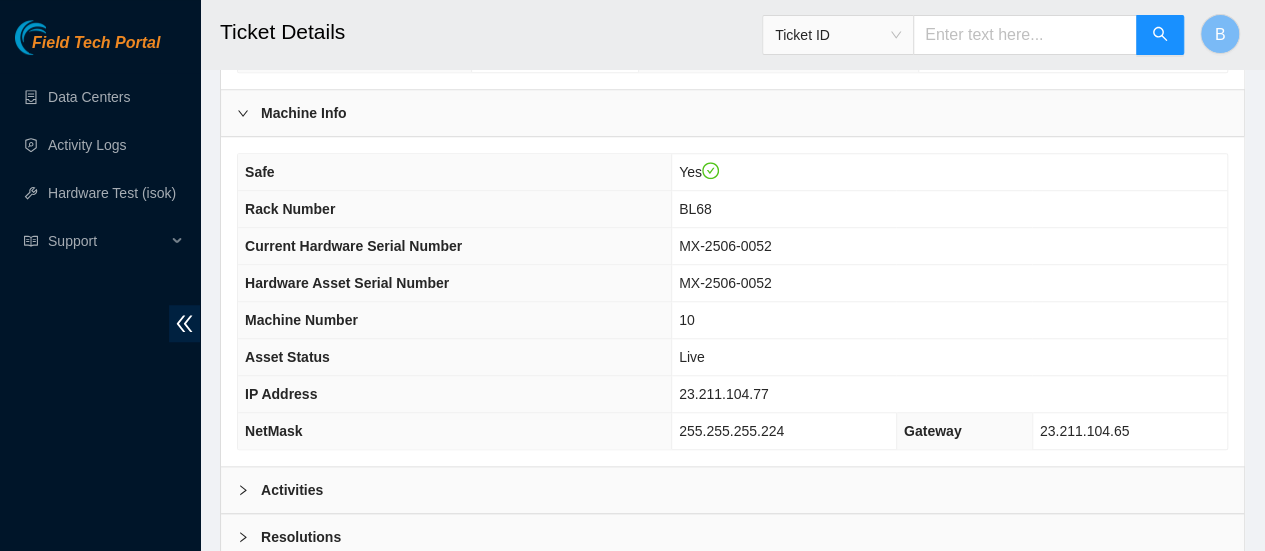 click on "Activities" at bounding box center (732, 490) 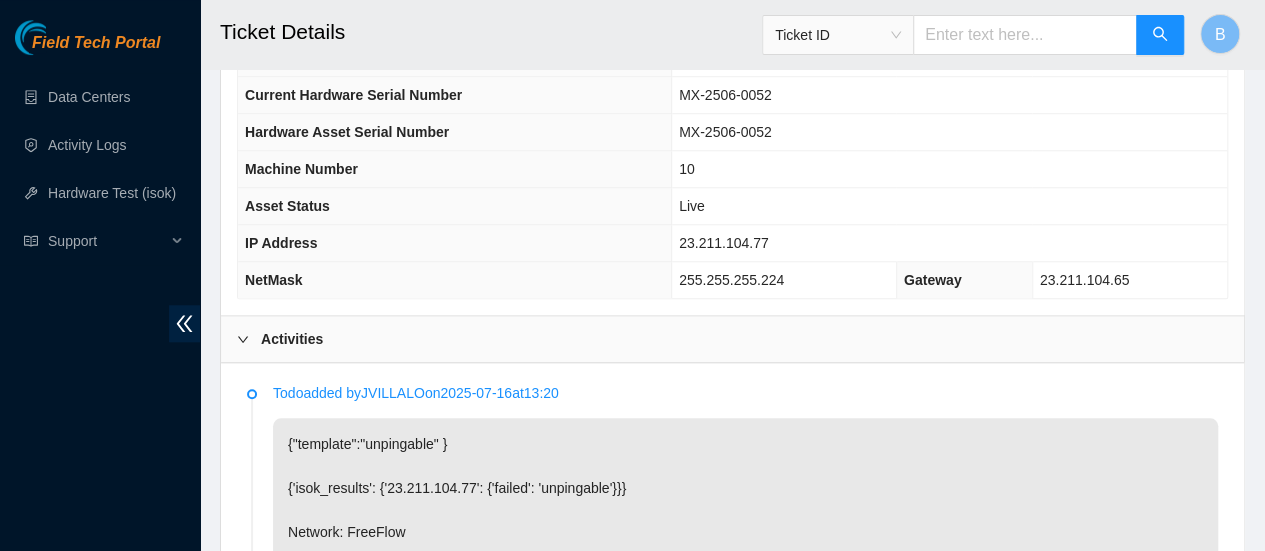 scroll, scrollTop: 808, scrollLeft: 0, axis: vertical 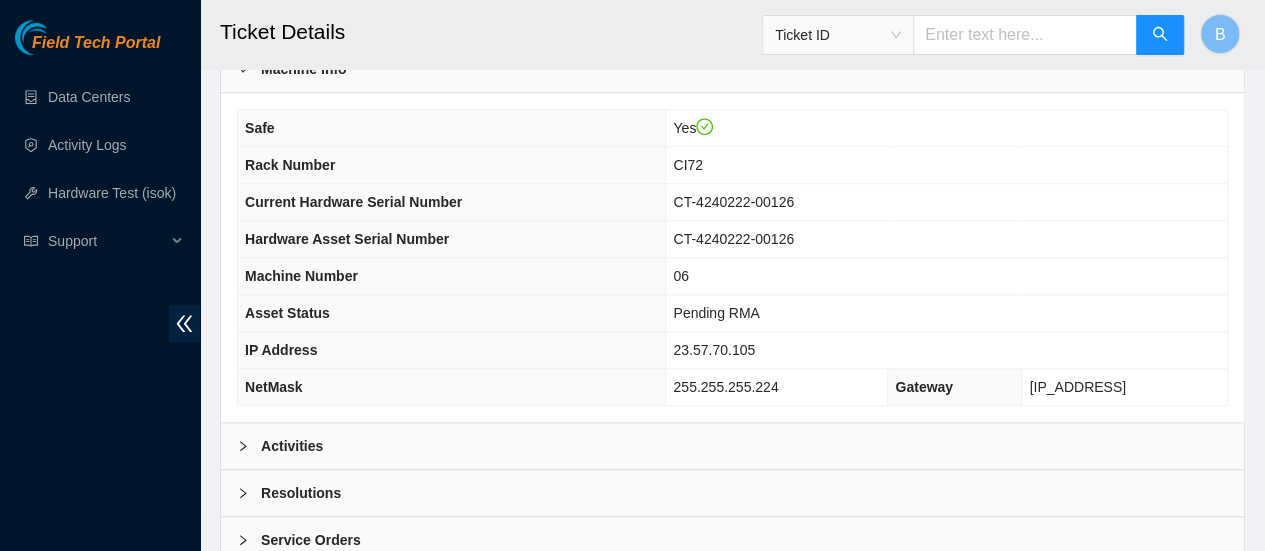click on "Activities" at bounding box center (732, 446) 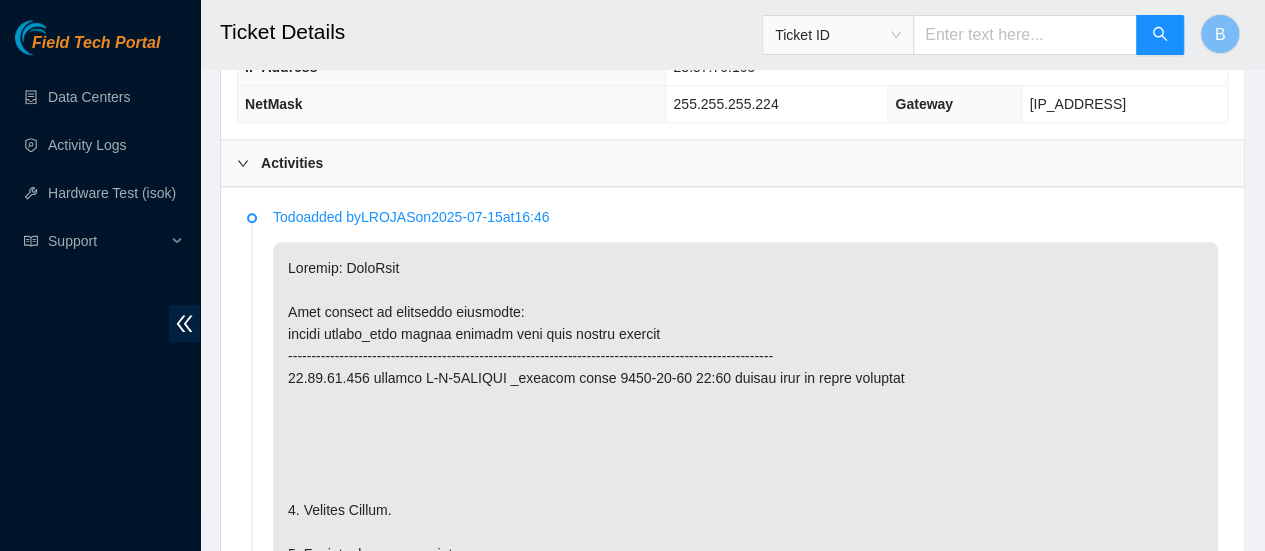 scroll, scrollTop: 990, scrollLeft: 0, axis: vertical 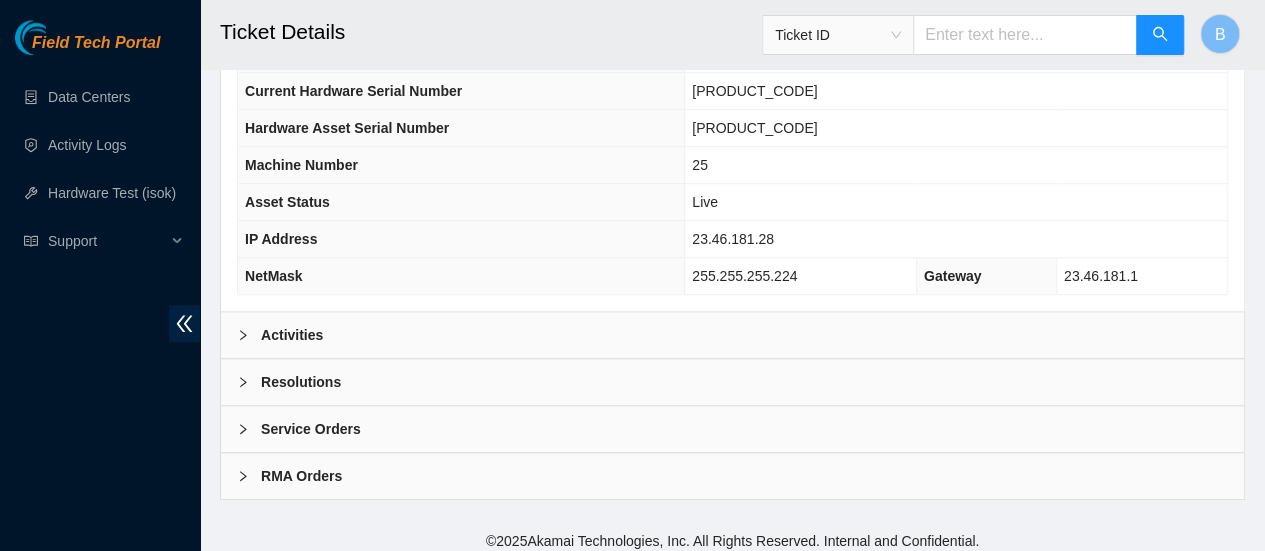 click on "Activities" at bounding box center [732, 335] 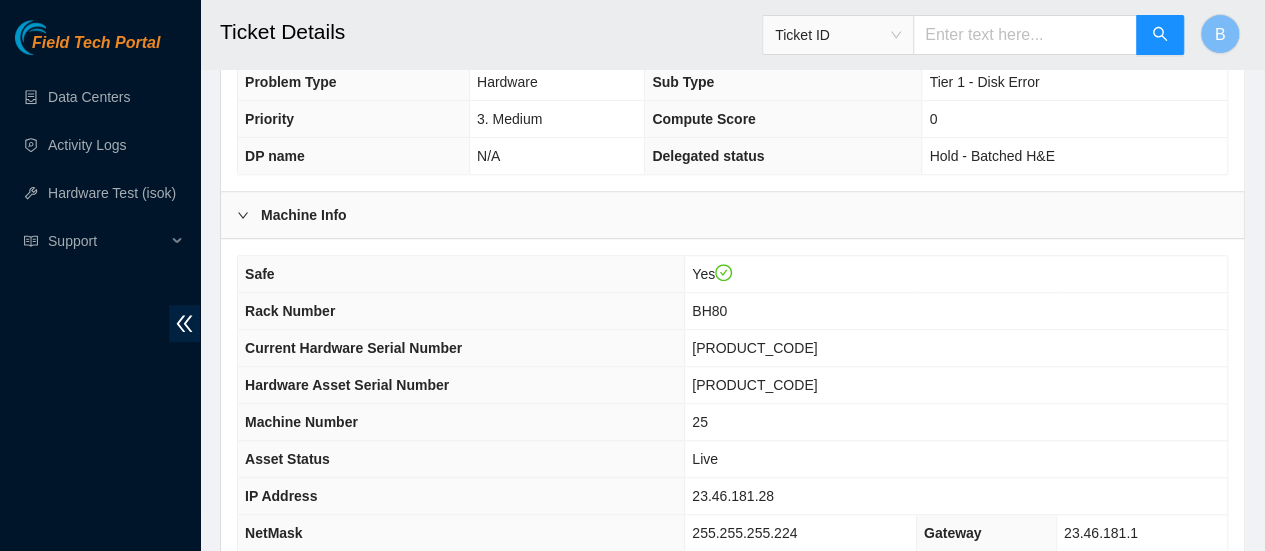 scroll, scrollTop: 632, scrollLeft: 0, axis: vertical 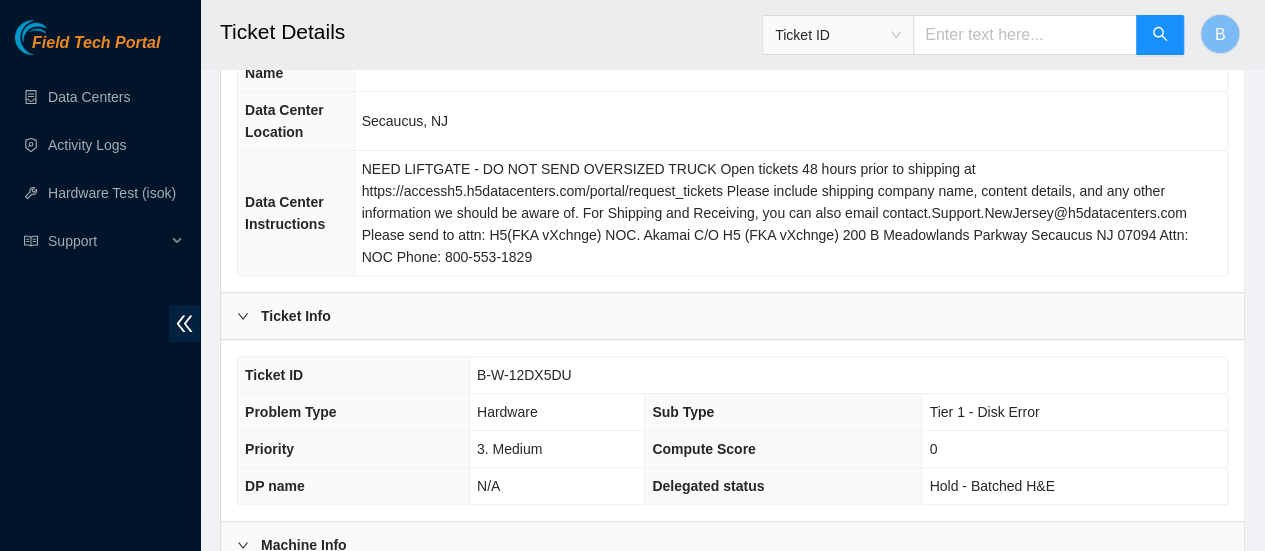 click on "B-W-12DX5DU" at bounding box center [524, 375] 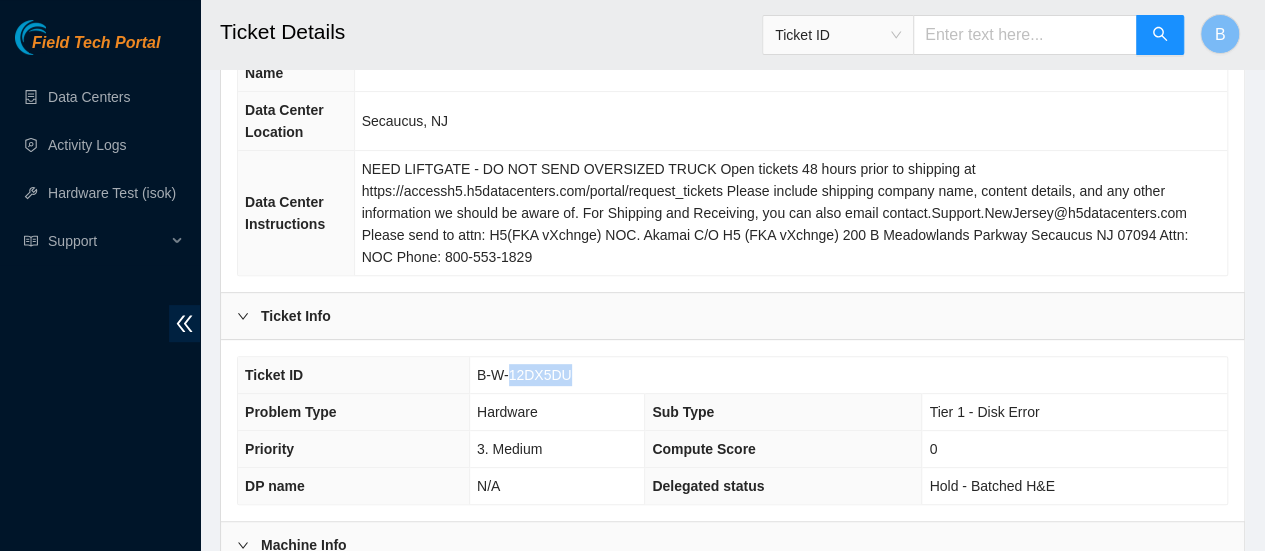 click on "B-W-12DX5DU" at bounding box center [524, 375] 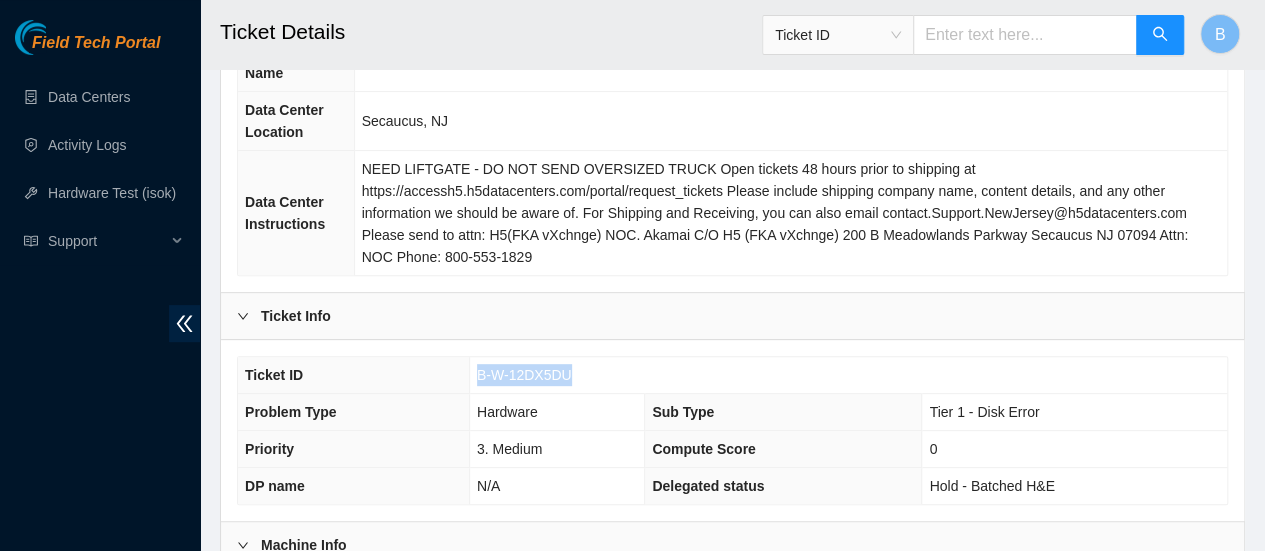 click on "B-W-12DX5DU" at bounding box center (524, 375) 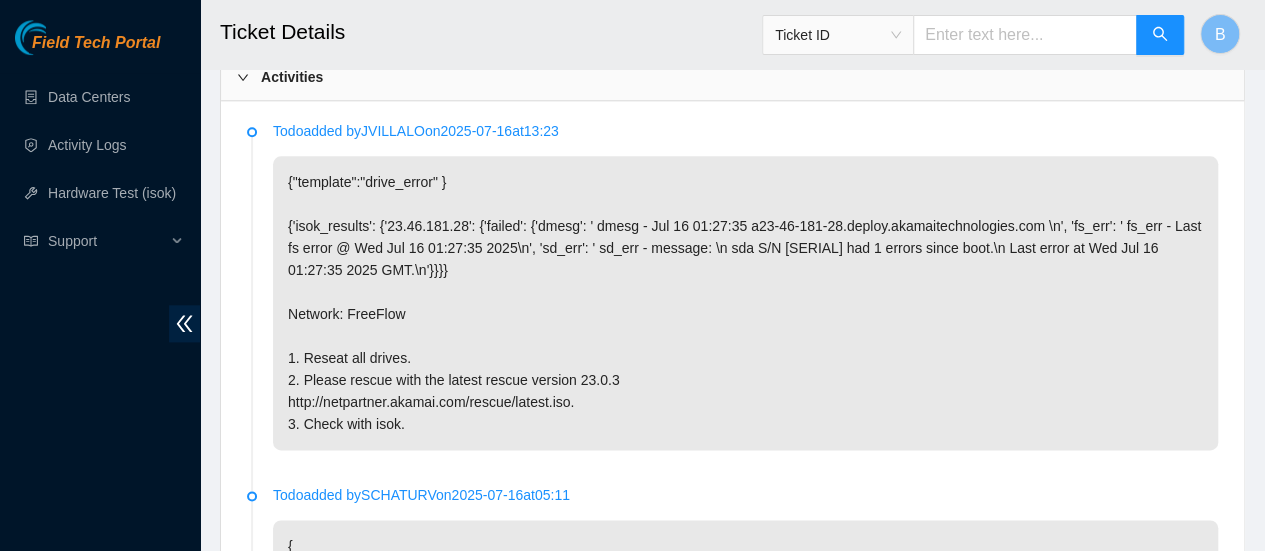scroll, scrollTop: 1077, scrollLeft: 0, axis: vertical 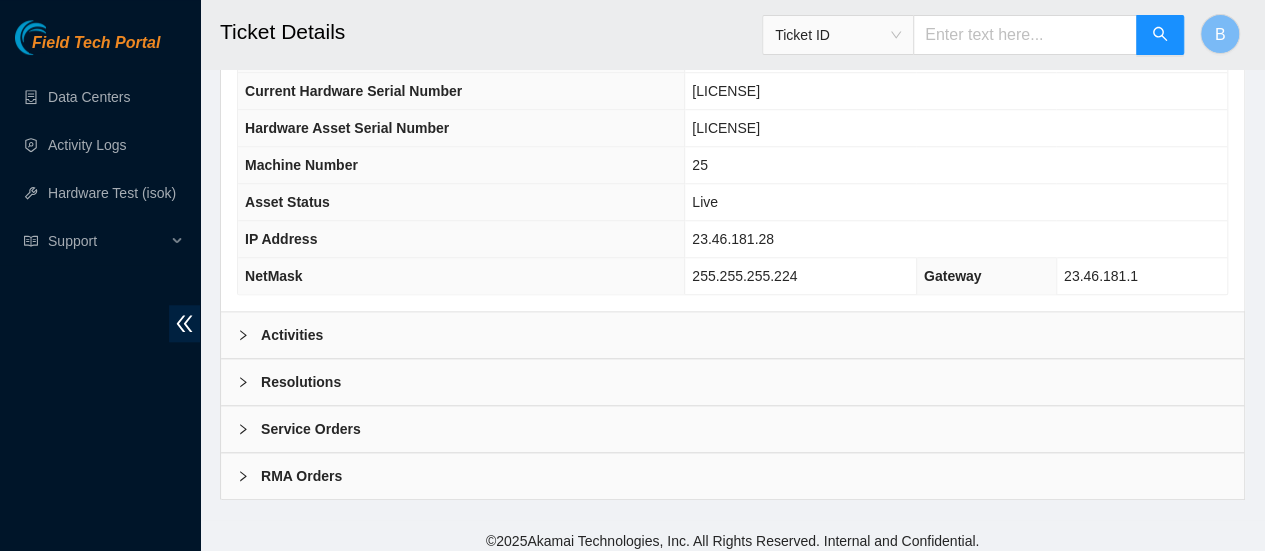 click at bounding box center (249, 382) 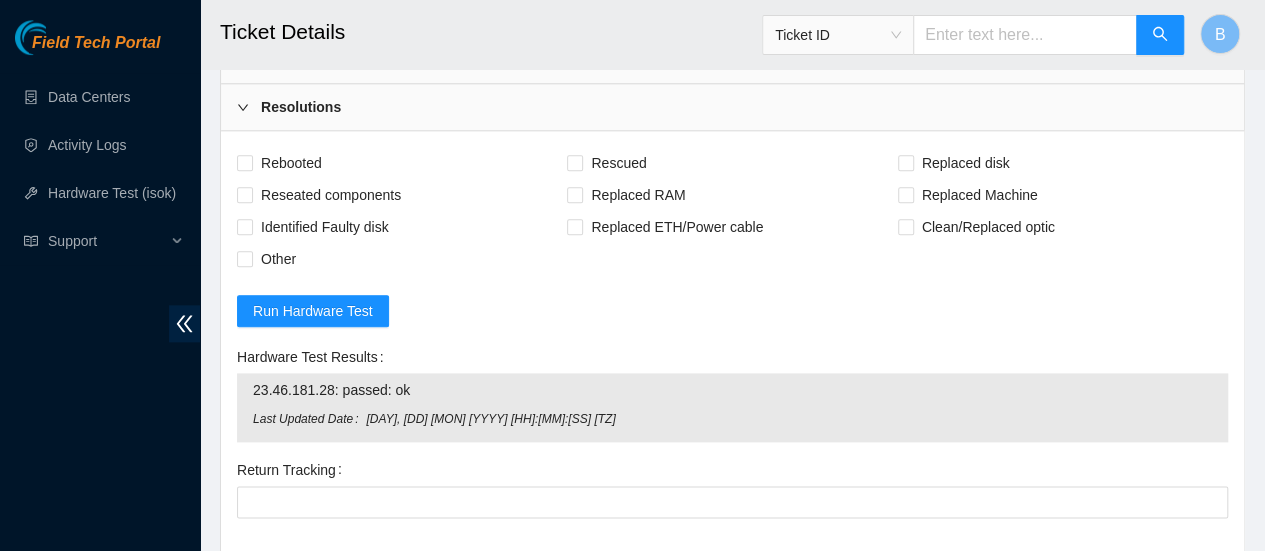 scroll, scrollTop: 1101, scrollLeft: 0, axis: vertical 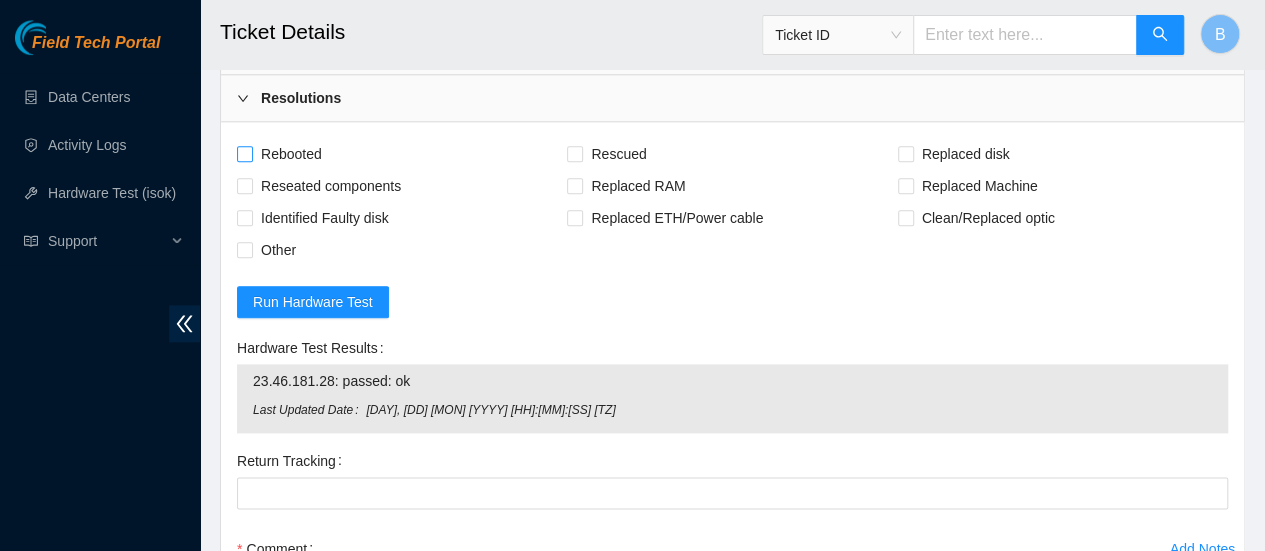 click on "Rebooted" at bounding box center (244, 153) 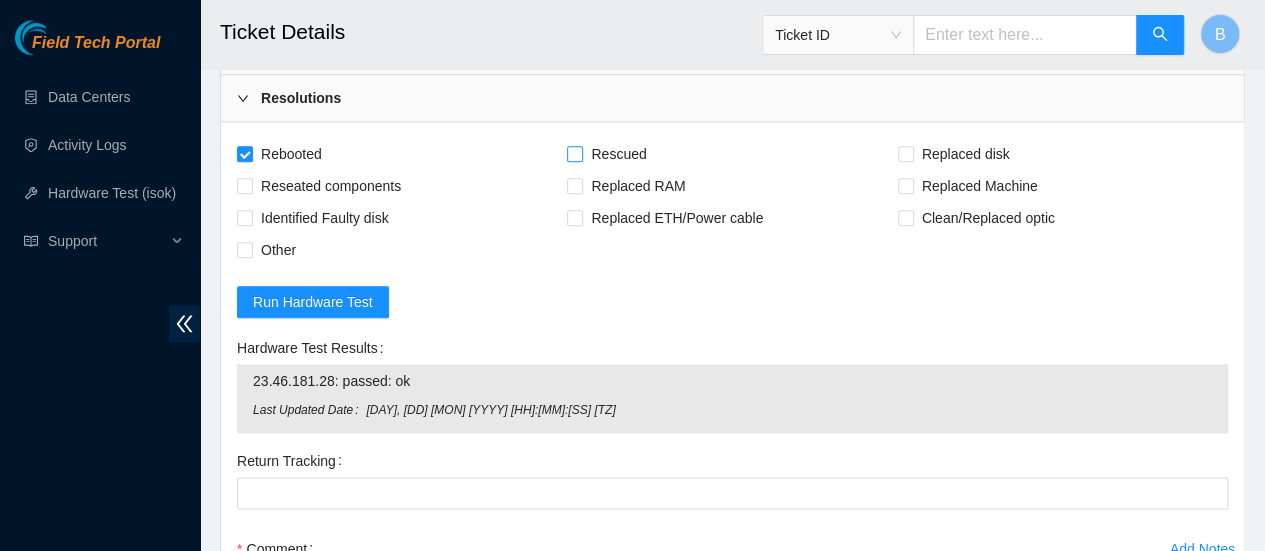 click on "Rescued" at bounding box center [610, 154] 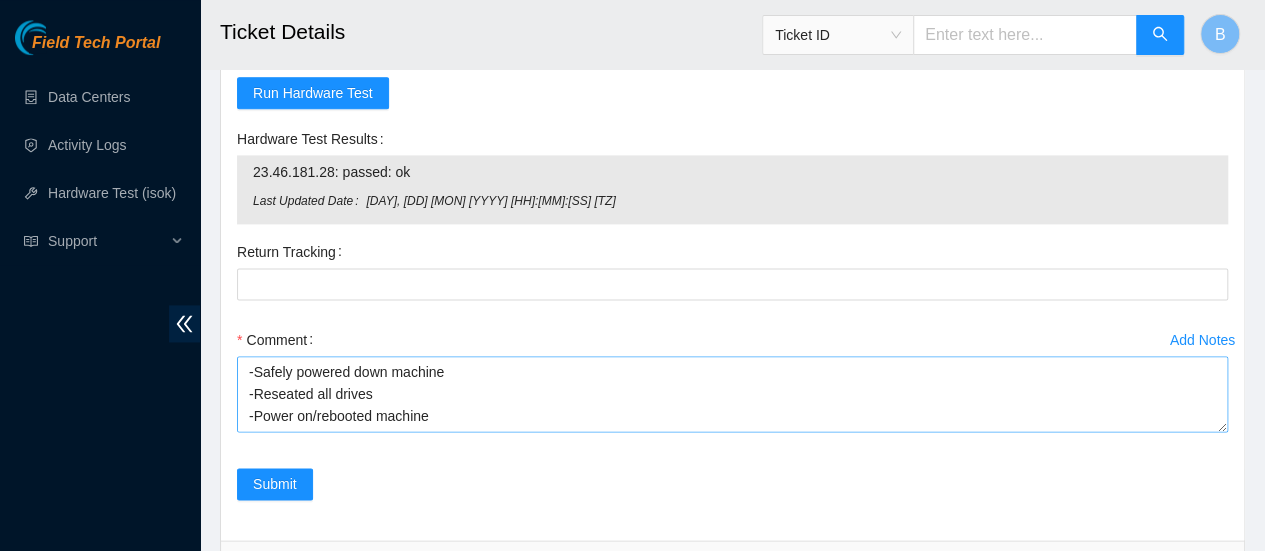 scroll, scrollTop: 1311, scrollLeft: 0, axis: vertical 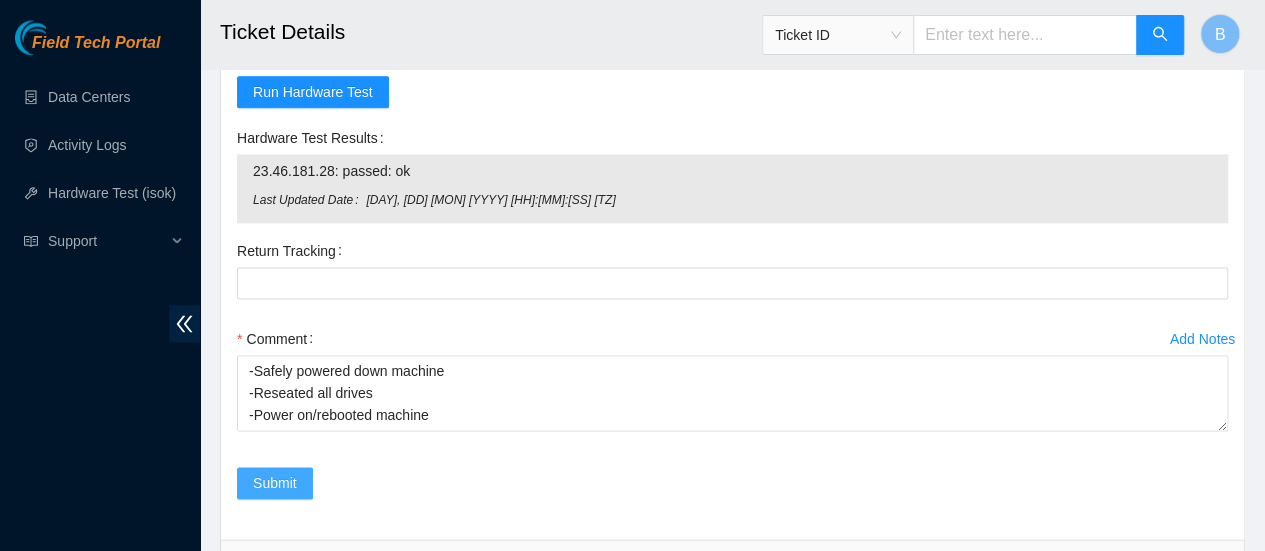 click on "Submit" at bounding box center (275, 483) 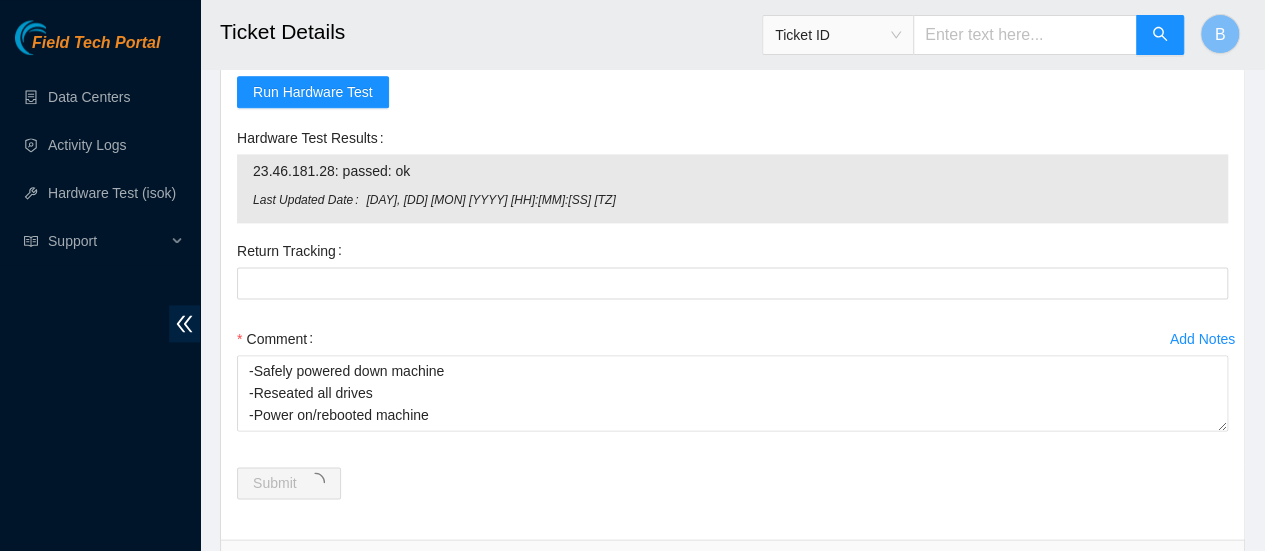 scroll, scrollTop: 0, scrollLeft: 0, axis: both 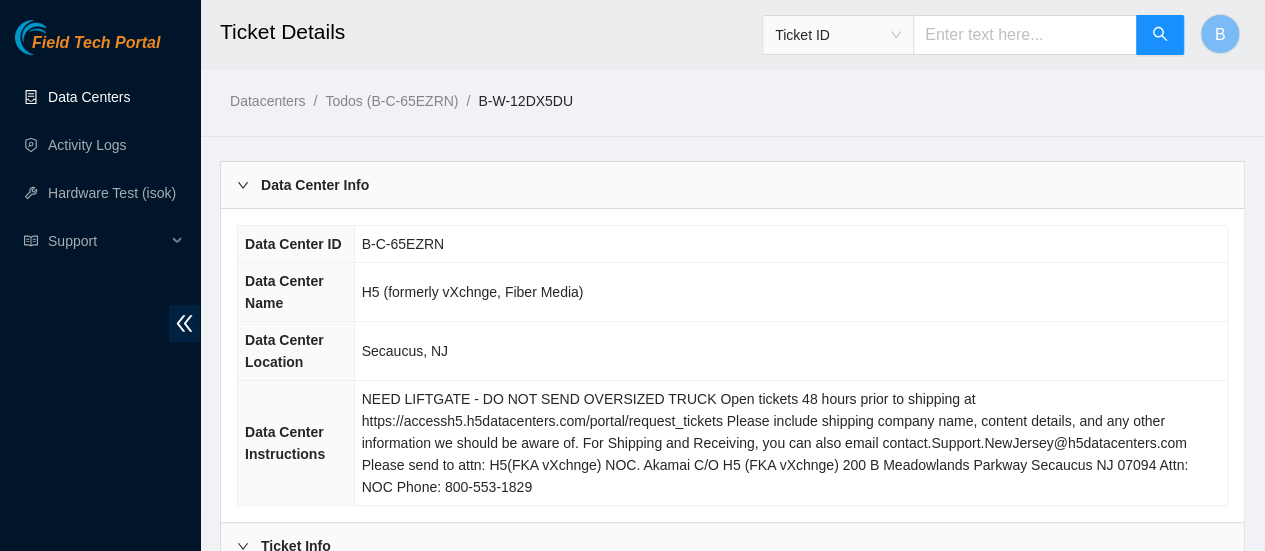 click on "Data Centers" at bounding box center [89, 97] 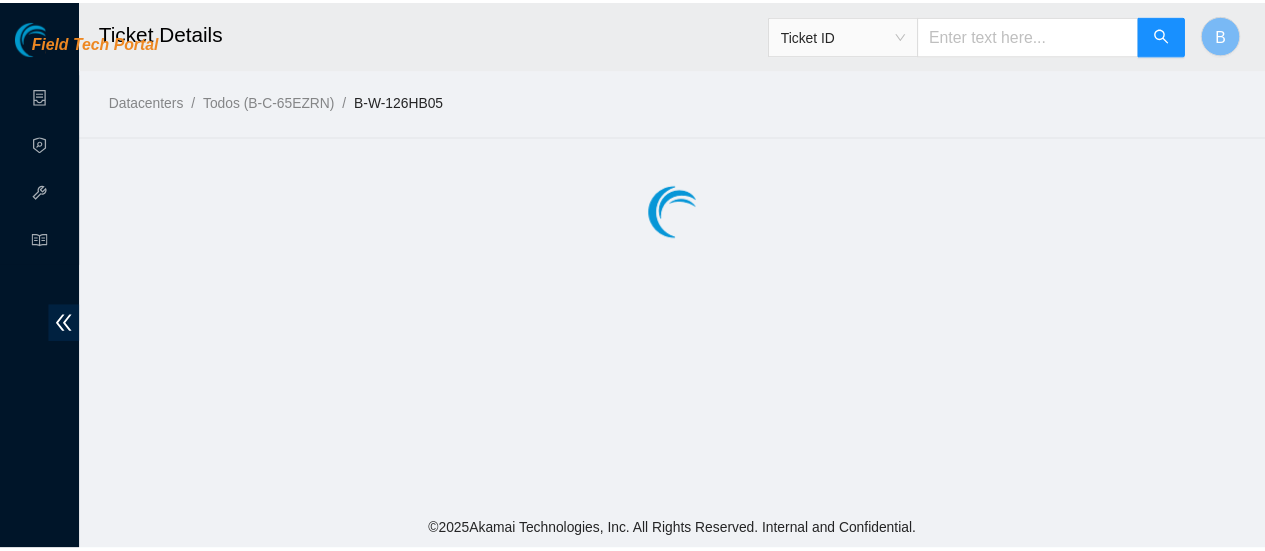 scroll, scrollTop: 0, scrollLeft: 0, axis: both 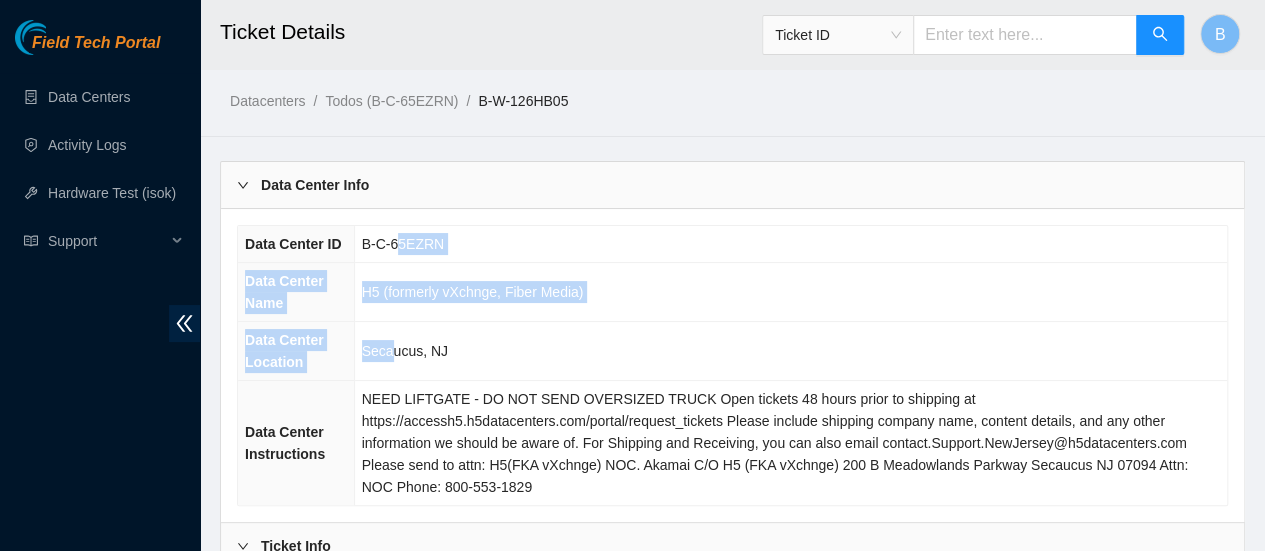 drag, startPoint x: 0, startPoint y: 0, endPoint x: 420, endPoint y: 147, distance: 444.98203 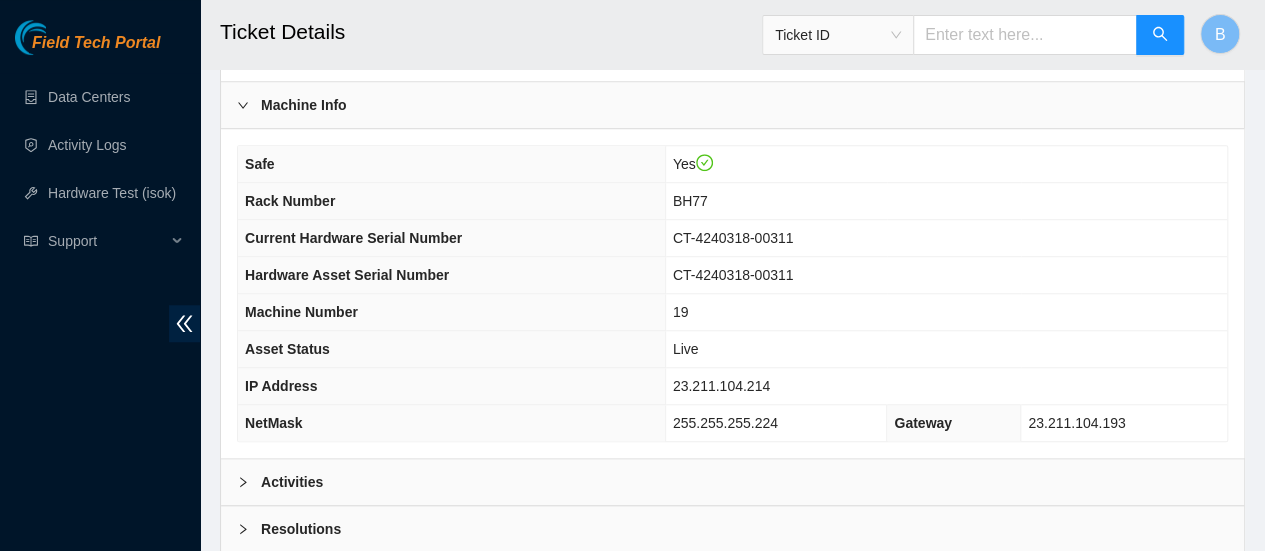 scroll, scrollTop: 674, scrollLeft: 0, axis: vertical 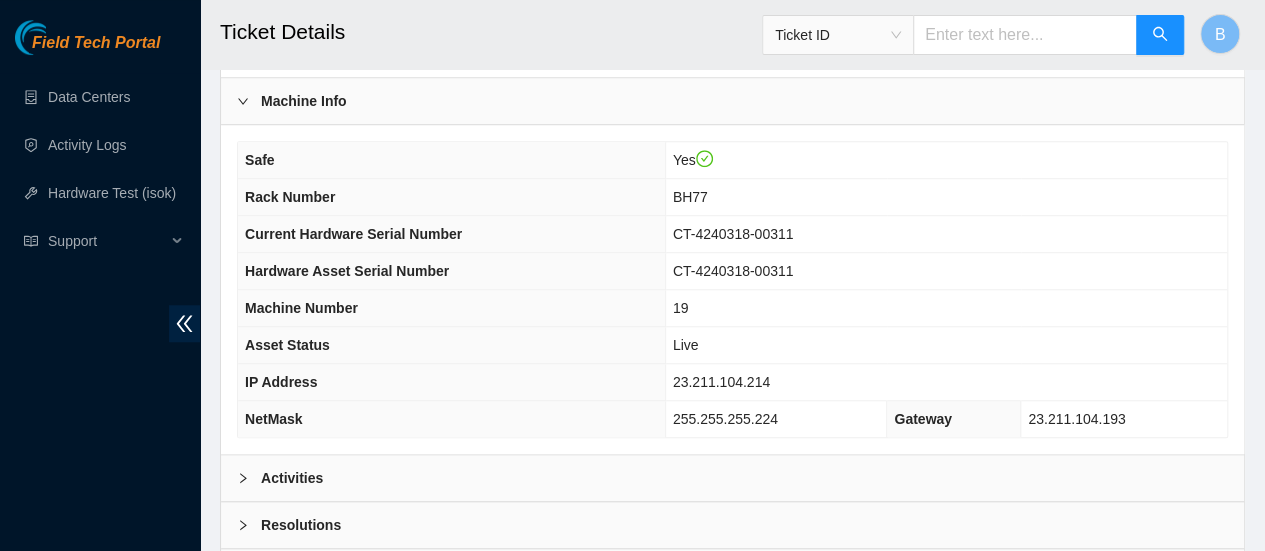 click on "Activities" at bounding box center (732, 478) 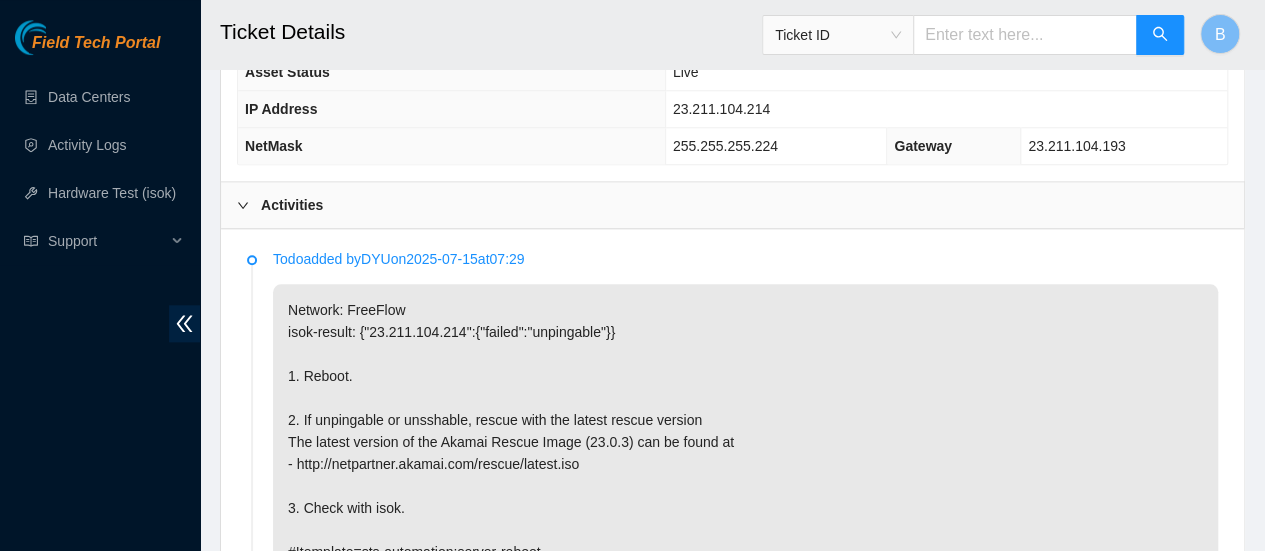 scroll, scrollTop: 948, scrollLeft: 0, axis: vertical 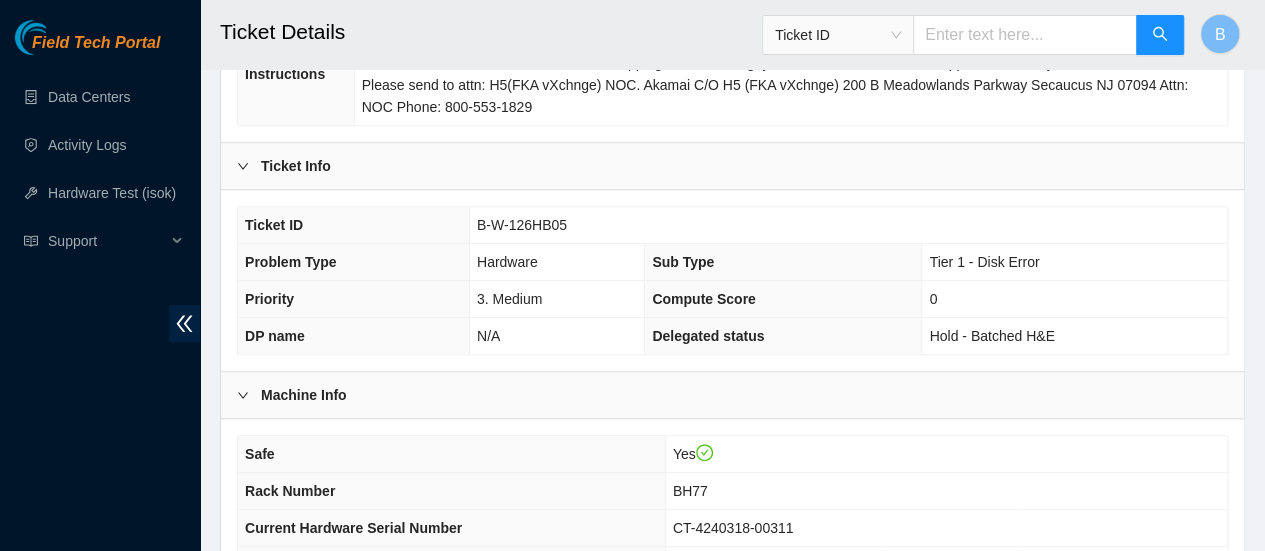 click on "B-W-126HB05" at bounding box center (522, 225) 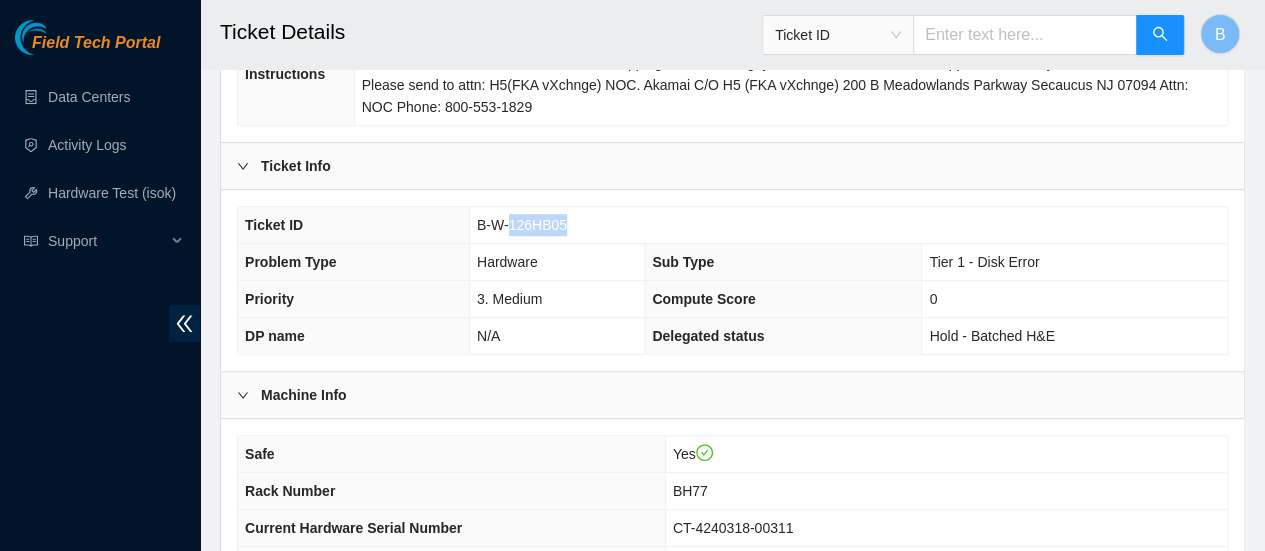 click on "B-W-126HB05" at bounding box center [522, 225] 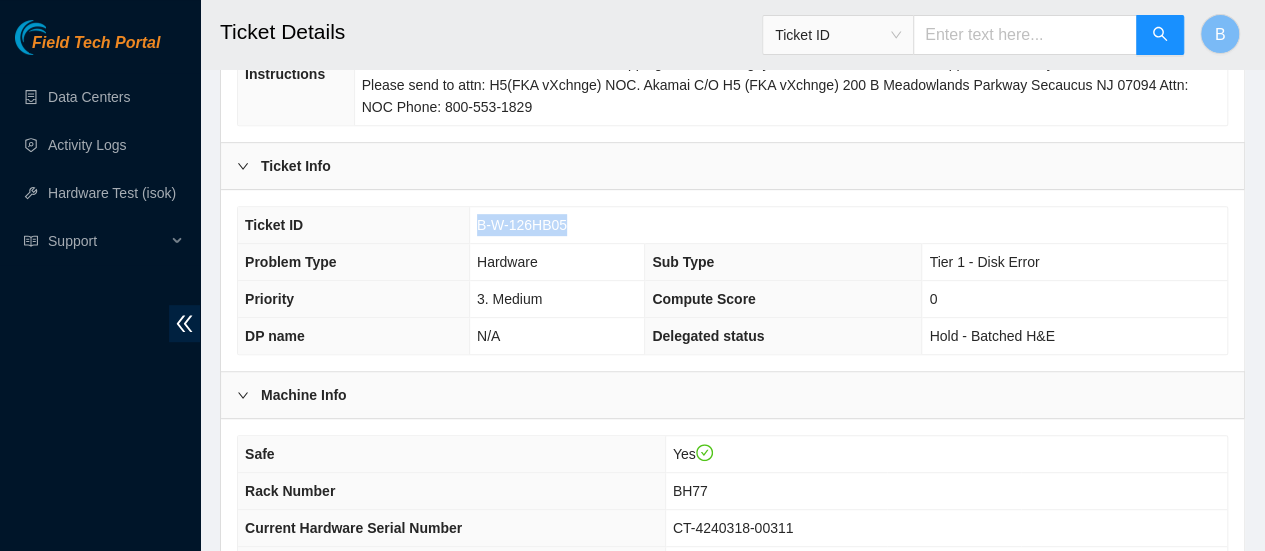 click on "B-W-126HB05" at bounding box center (522, 225) 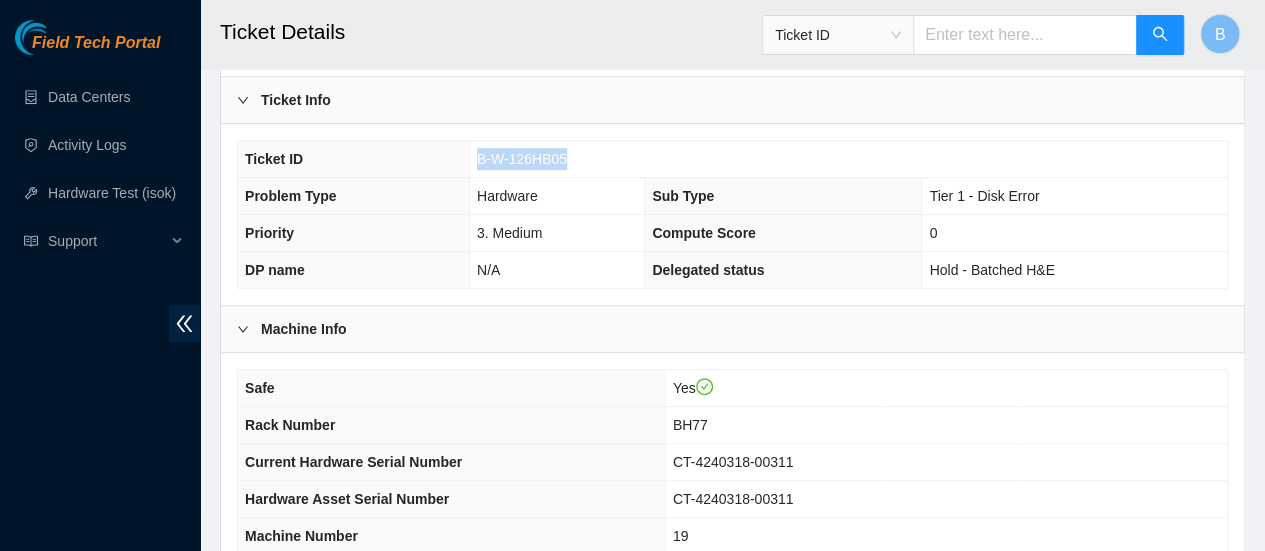 scroll, scrollTop: 444, scrollLeft: 0, axis: vertical 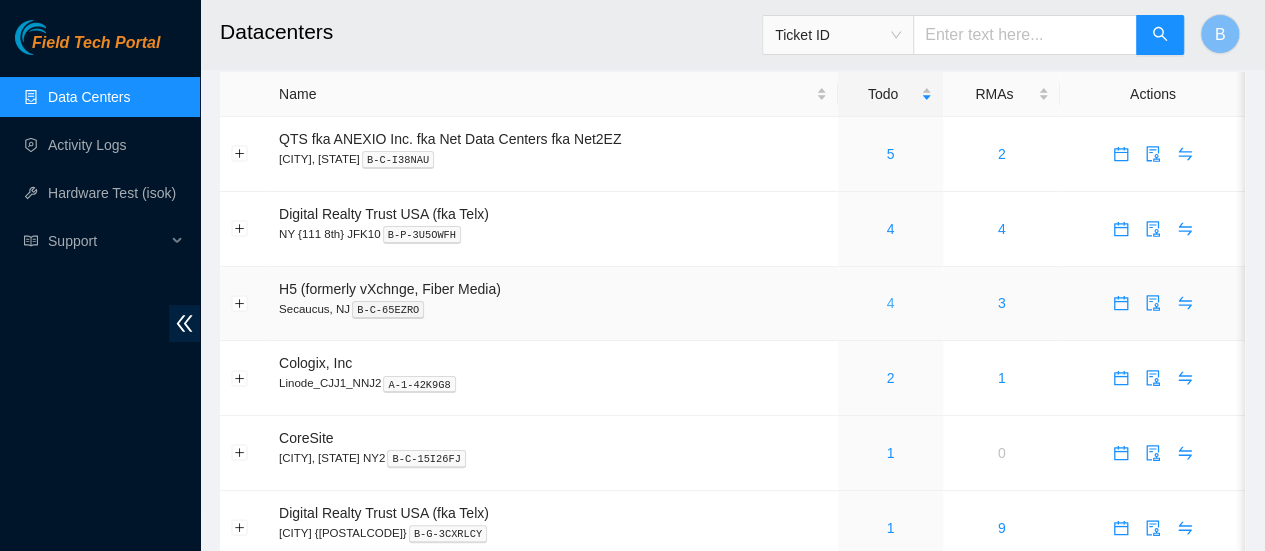 click on "4" at bounding box center [890, 303] 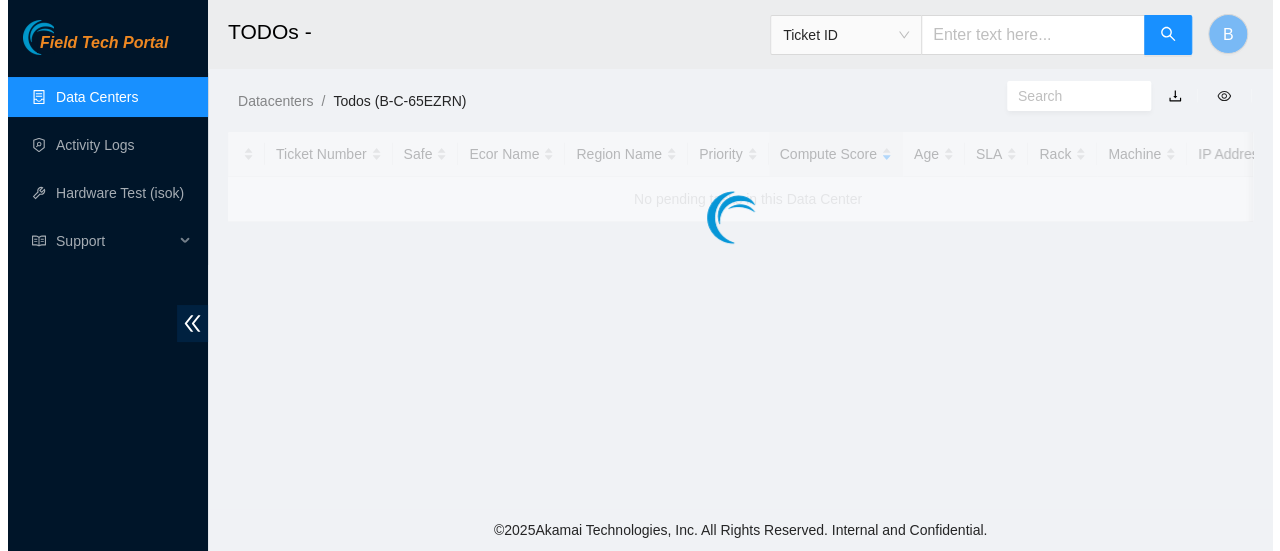 scroll, scrollTop: 0, scrollLeft: 0, axis: both 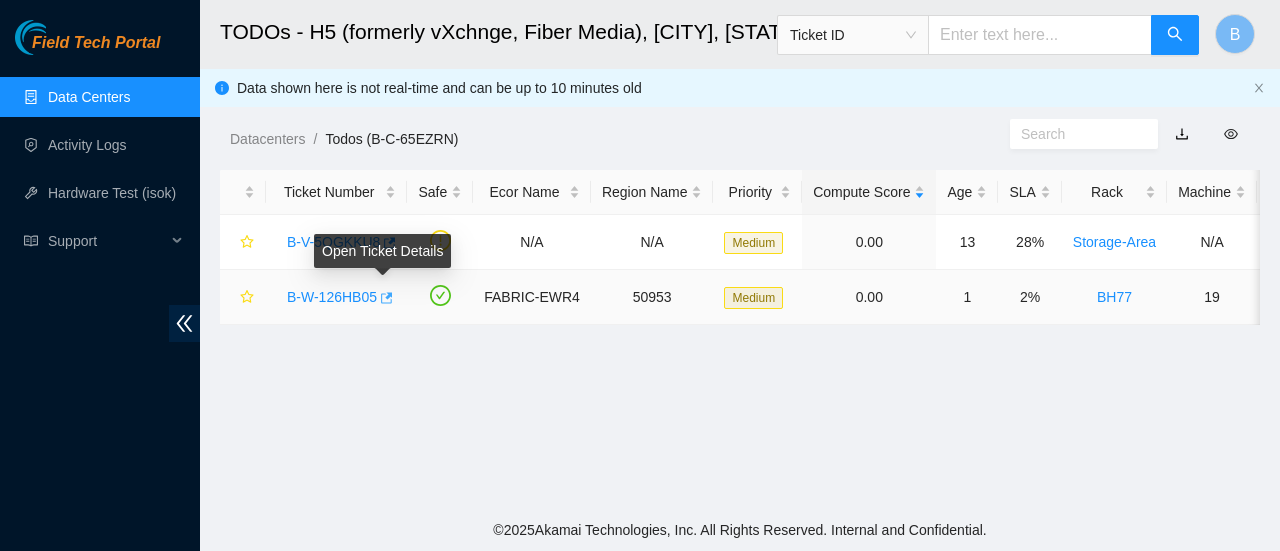 click 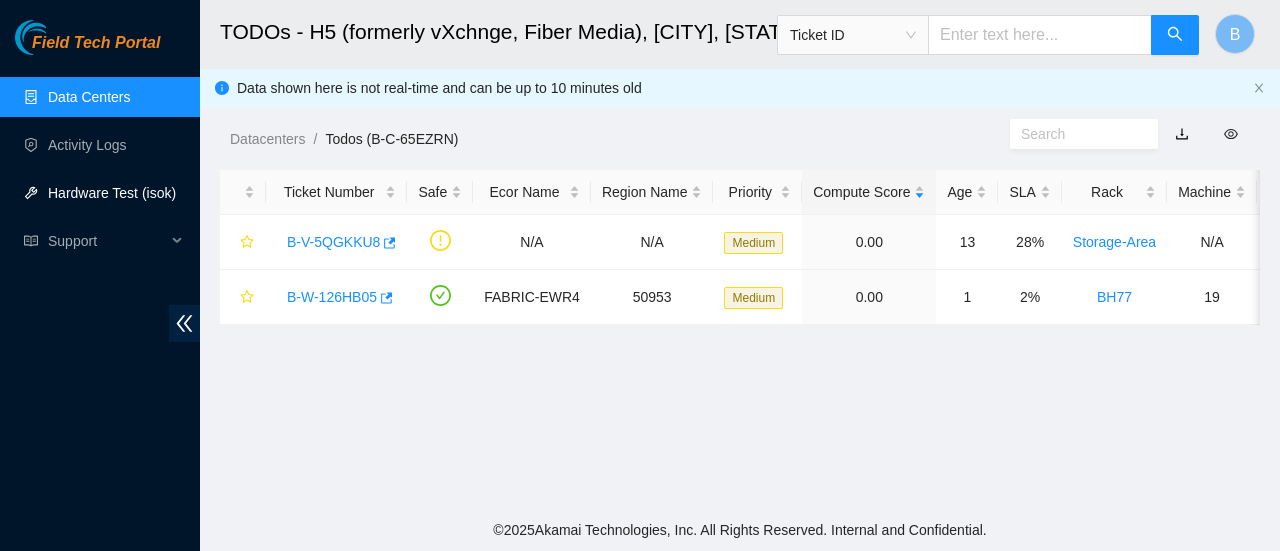 click on "Hardware Test (isok)" at bounding box center (112, 193) 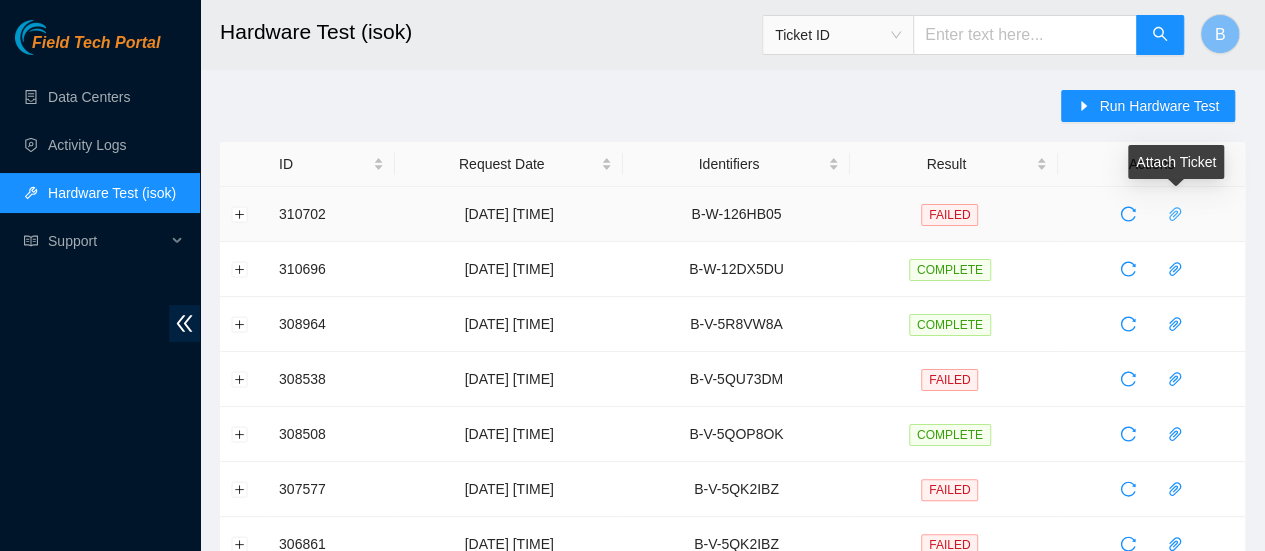 click 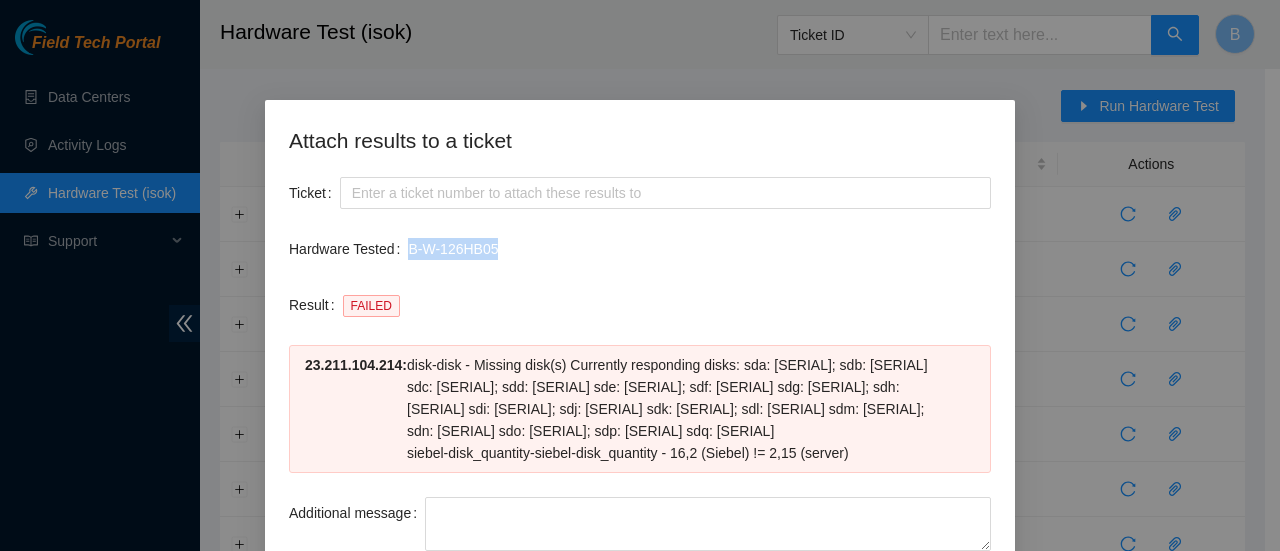 drag, startPoint x: 490, startPoint y: 247, endPoint x: 399, endPoint y: 244, distance: 91.04944 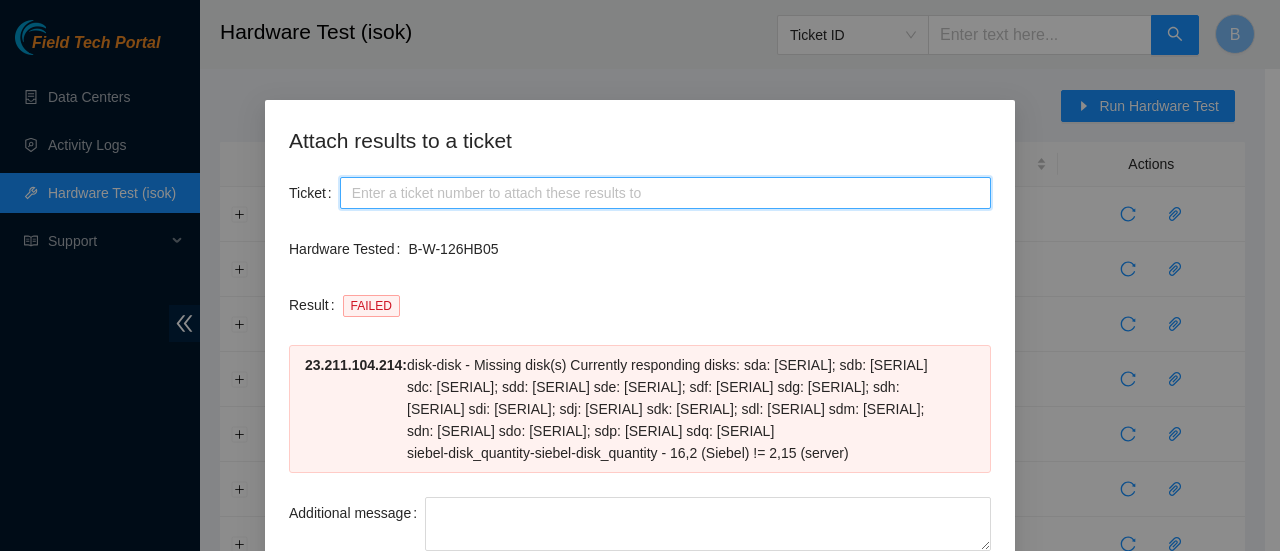 click on "Ticket" at bounding box center [665, 193] 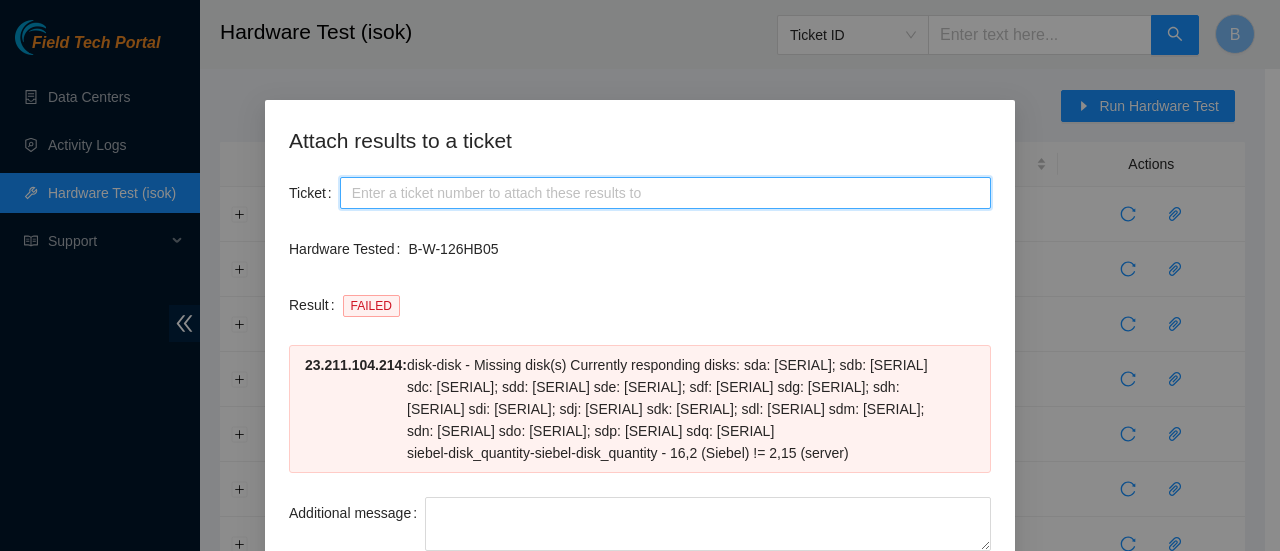paste on "B-W-126HB05" 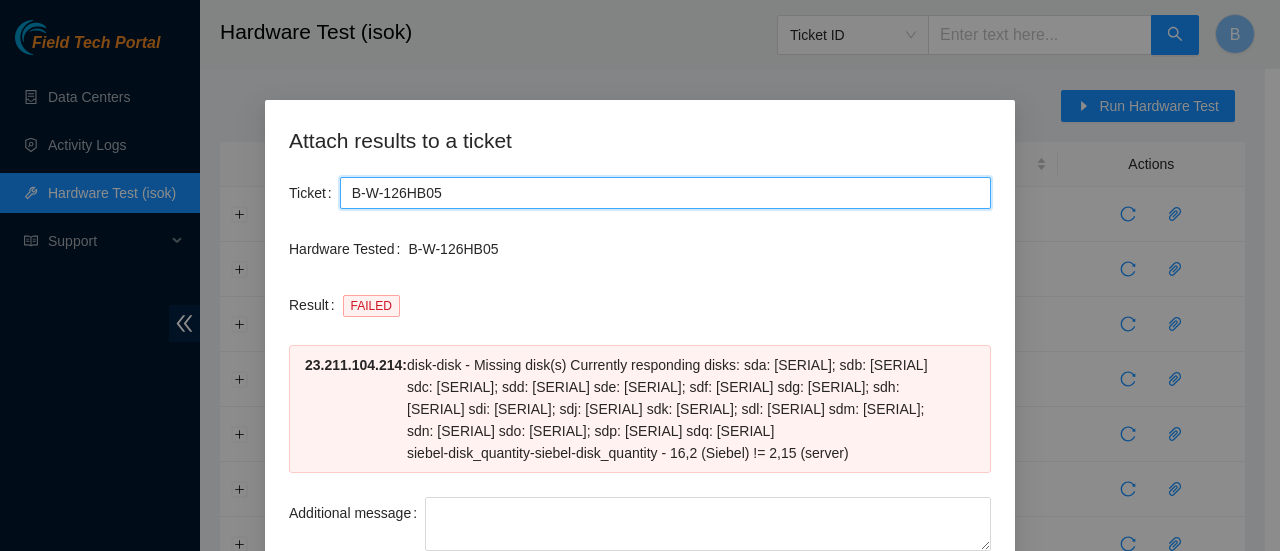 scroll, scrollTop: 124, scrollLeft: 0, axis: vertical 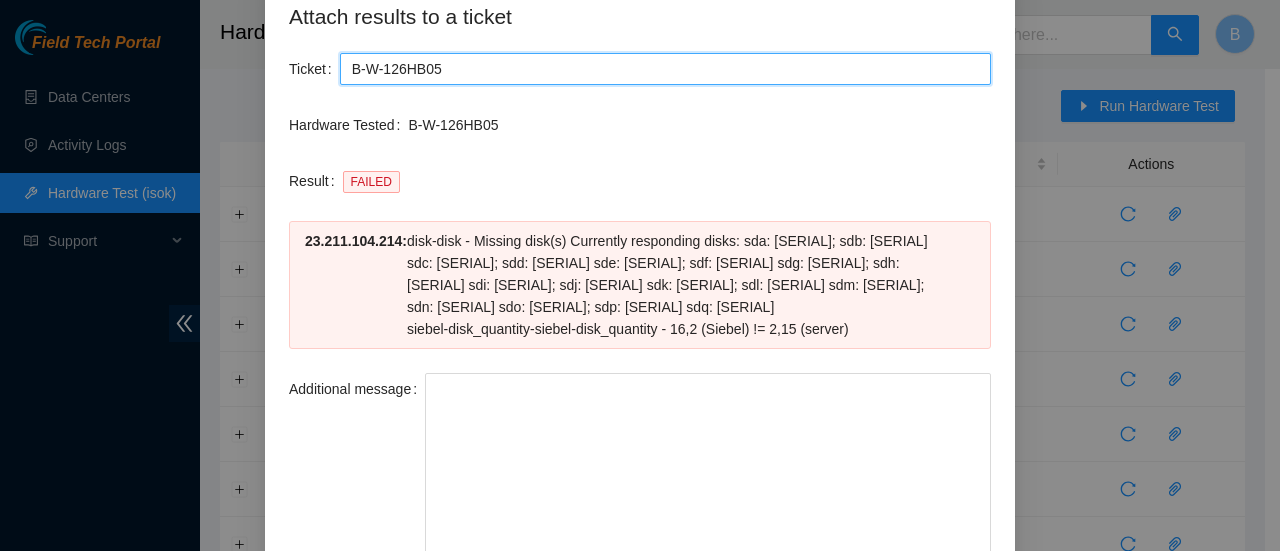drag, startPoint x: 979, startPoint y: 441, endPoint x: 1011, endPoint y: 598, distance: 160.22797 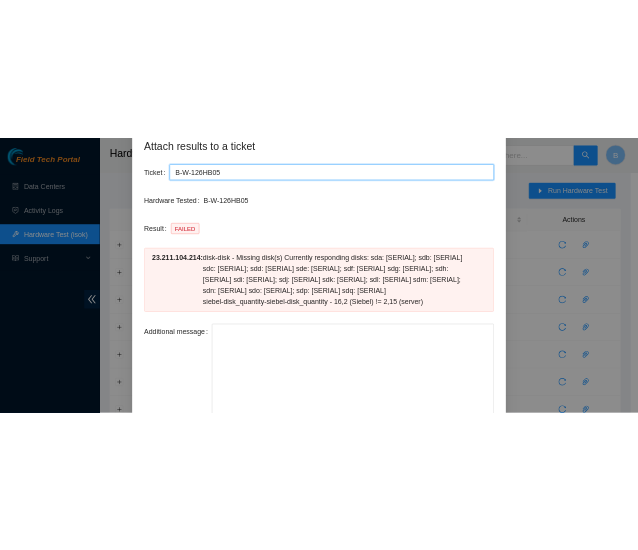 scroll, scrollTop: 281, scrollLeft: 0, axis: vertical 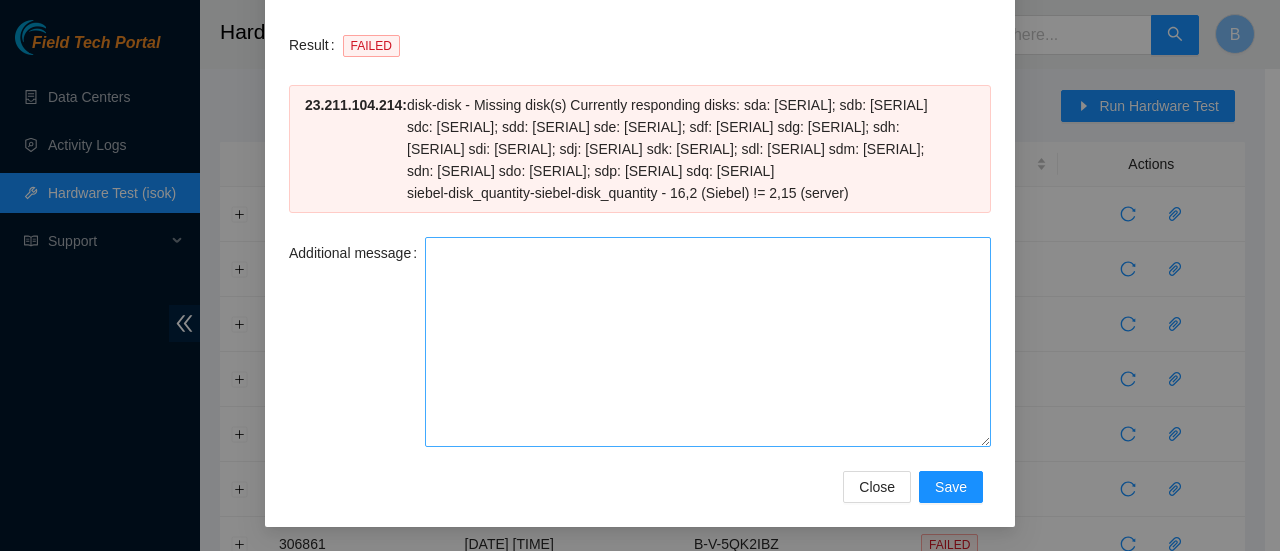 type on "B-W-126HB05" 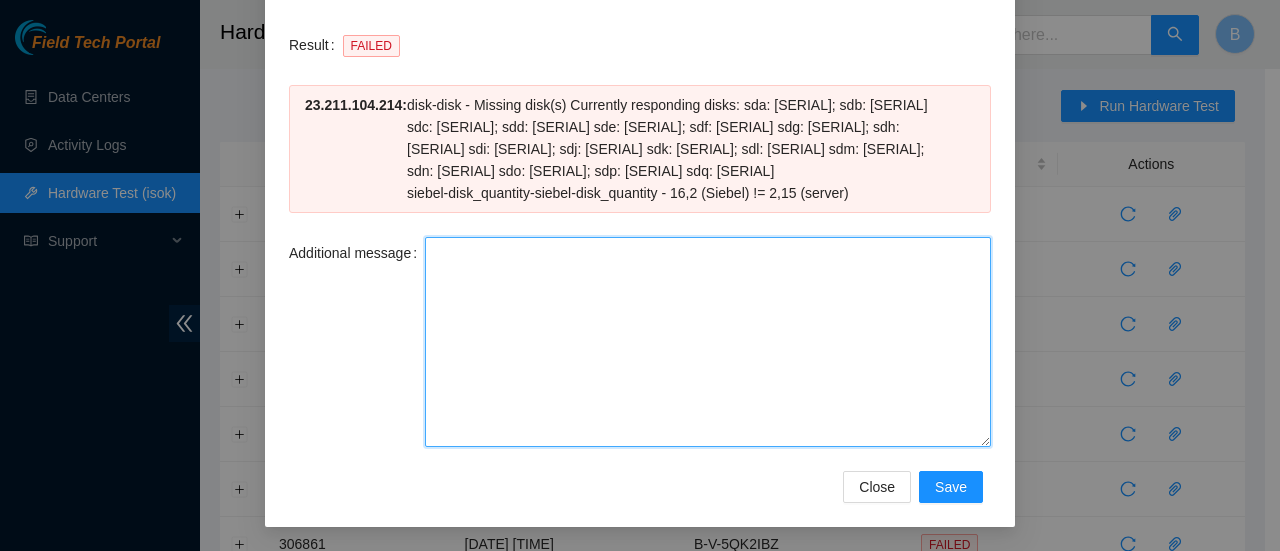 click on "Additional message" at bounding box center (708, 342) 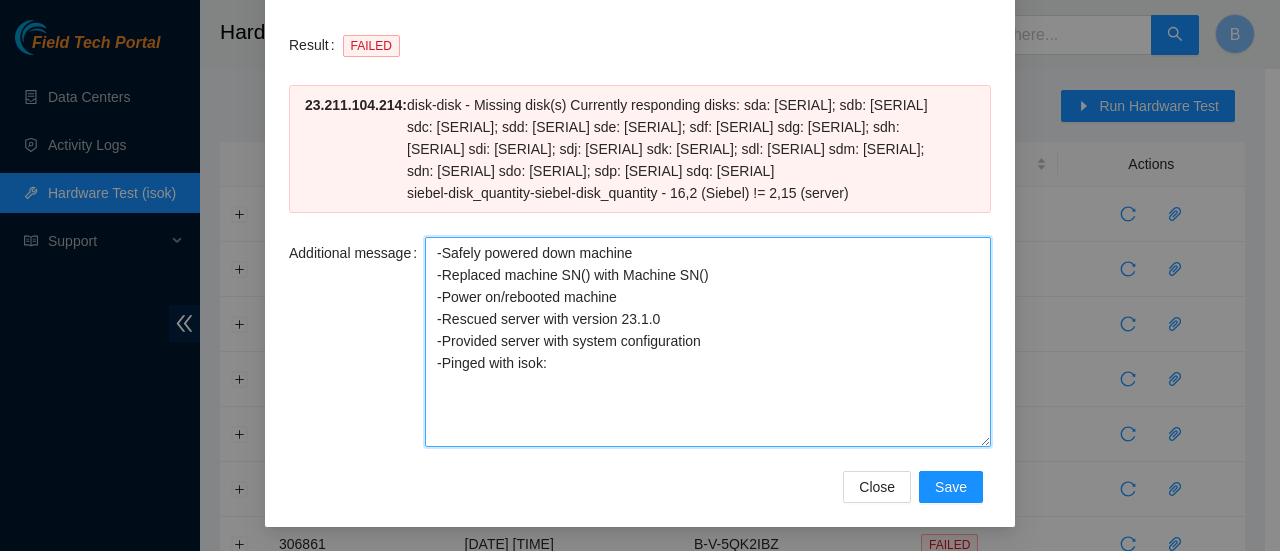 click on "-Safely powered down machine
-Replaced machine SN() with Machine SN()
-Power on/rebooted machine
-Rescued server with version 23.1.0
-Provided server with system configuration
-Pinged with isok:" at bounding box center [708, 342] 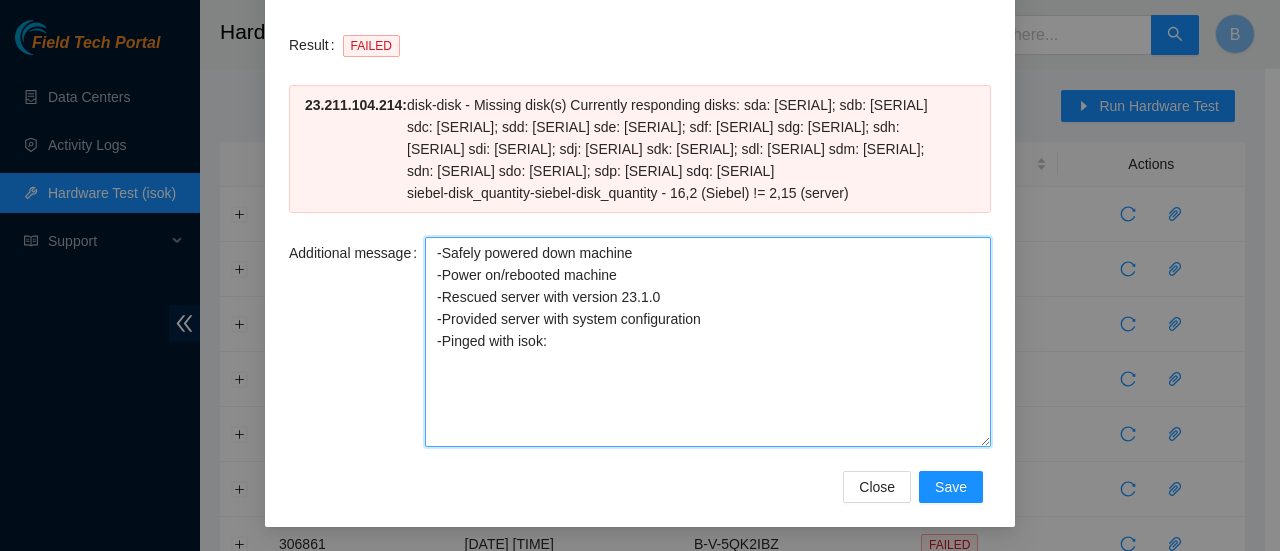 click on "-Safely powered down machine
-Power on/rebooted machine
-Rescued server with version 23.1.0
-Provided server with system configuration
-Pinged with isok:" at bounding box center (708, 342) 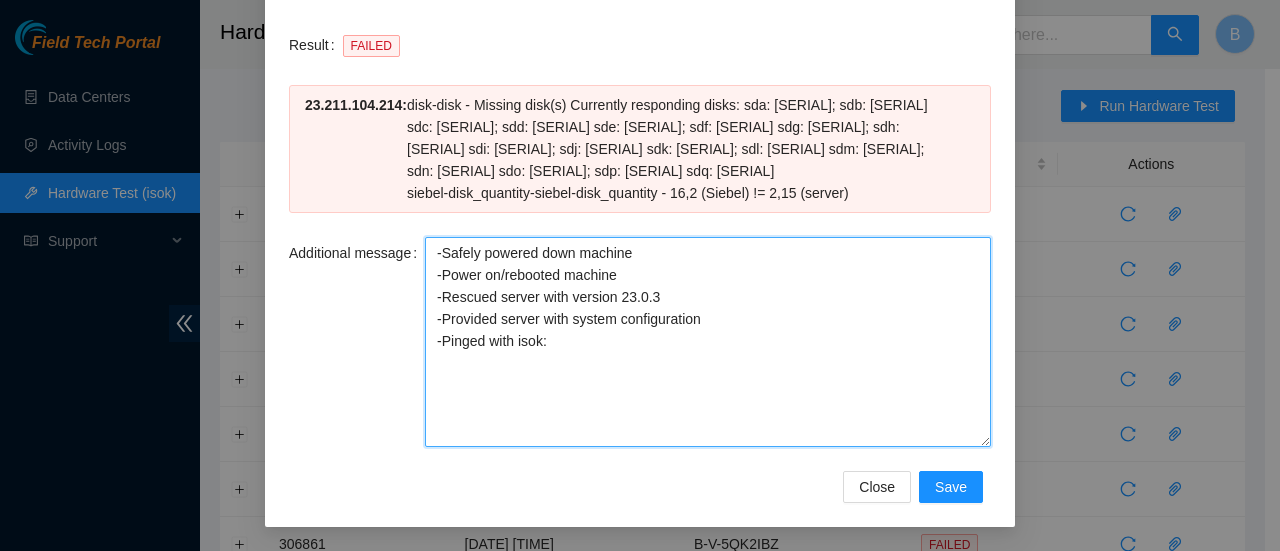 click on "-Safely powered down machine
-Power on/rebooted machine
-Rescued server with version 23.0.3
-Provided server with system configuration
-Pinged with isok:" at bounding box center [708, 342] 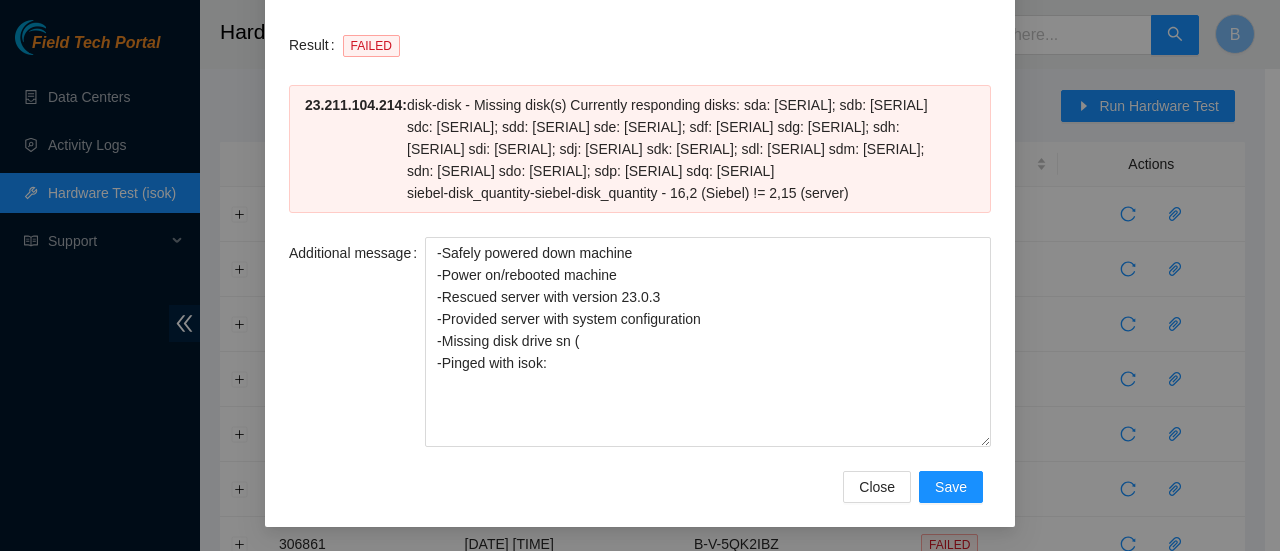 click on "Attach results to a ticket Ticket B-W-126HB05 Hardware Tested B-W-126HB05 Result FAILED 23.211.104.214  :  disk  -             disk - Missing disk(s)
Currently responding disks:
sda: PHYF9056003C240AGN; sdb: PHYF906002JW240AGN
sdc: ZC1A7Q20; sdd: ZC1A7QMX
sde: ZC1A7QPJ; sdf: ZC1A7PQ6
sdg: ZC1BC5HZ; sdh: ZC1BC76A
sdi: ZC1B345F; sdj: ZC1BD0ND
sdk: ZC1BC719; sdl: ZC1BCDWV
sdm: ZC1B5TC2; sdn: ZC1BCEA2
sdo: ZC1BC6B9; sdp: ZC1BC70M
sdq: ZC1BC69S;
siebel-disk_quantity  -   siebel-disk_quantity - 16,2 (Siebel) != 2,15 (server)
Additional message -Safely powered down machine
-Power on/rebooted machine
-Rescued server with version 23.0.3
-Provided server with system configuration
-Missing disk drive sn (
-Pinged with isok: Close Save" at bounding box center [640, 275] 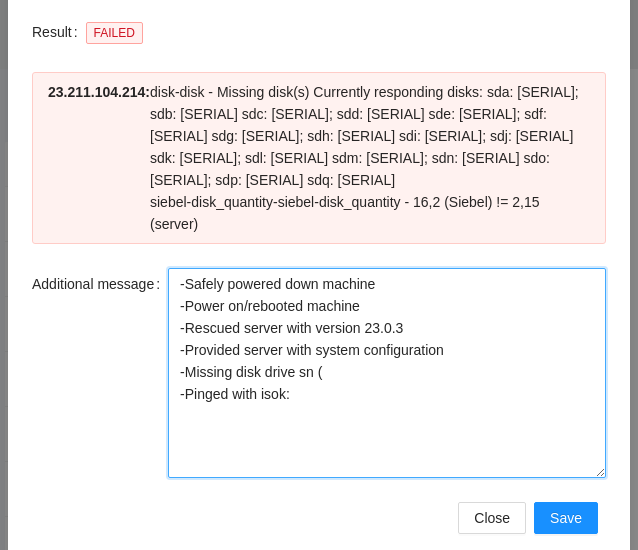 click on "-Safely powered down machine
-Power on/rebooted machine
-Rescued server with version 23.0.3
-Provided server with system configuration
-Missing disk drive sn (
-Pinged with isok:" at bounding box center (387, 373) 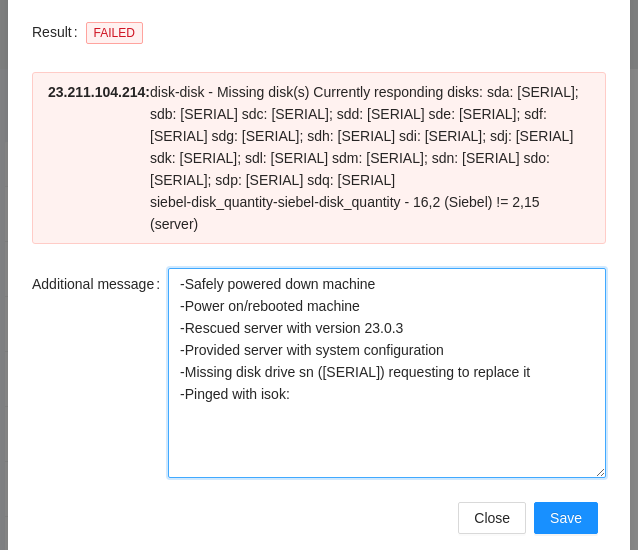 click on "-Safely powered down machine
-Power on/rebooted machine
-Rescued server with version 23.0.3
-Provided server with system configuration
-Missing disk drive sn (ZC1BCEGQ) requesting to replace it
-Pinged with isok:" at bounding box center (387, 373) 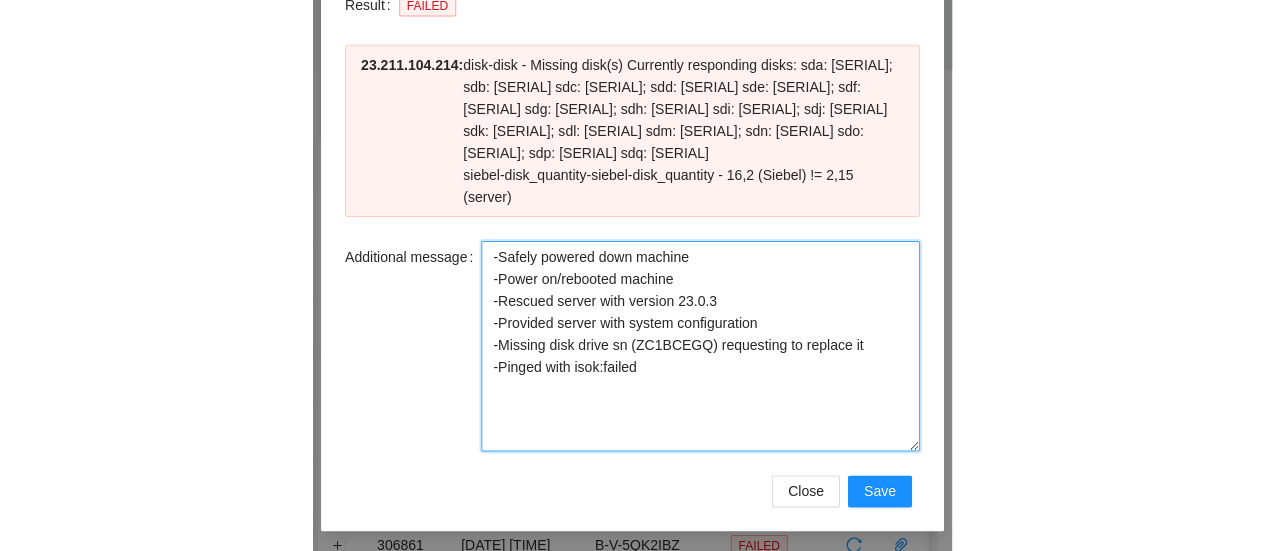 scroll, scrollTop: 309, scrollLeft: 0, axis: vertical 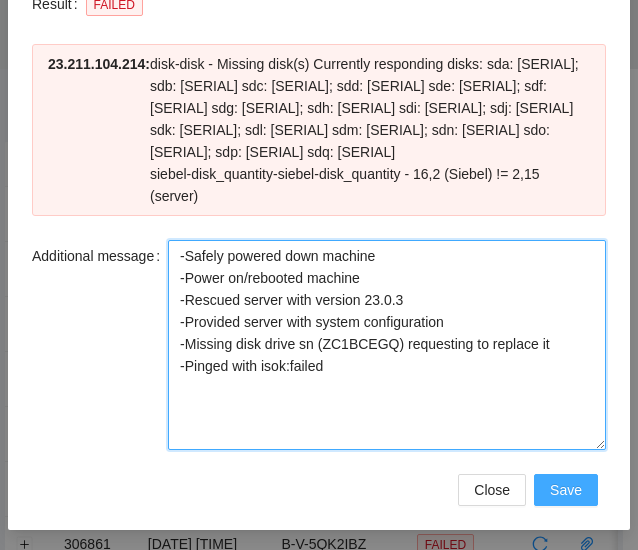 type on "-Safely powered down machine
-Power on/rebooted machine
-Rescued server with version 23.0.3
-Provided server with system configuration
-Missing disk drive sn (ZC1BCEGQ) requesting to replace it
-Pinged with isok:failed" 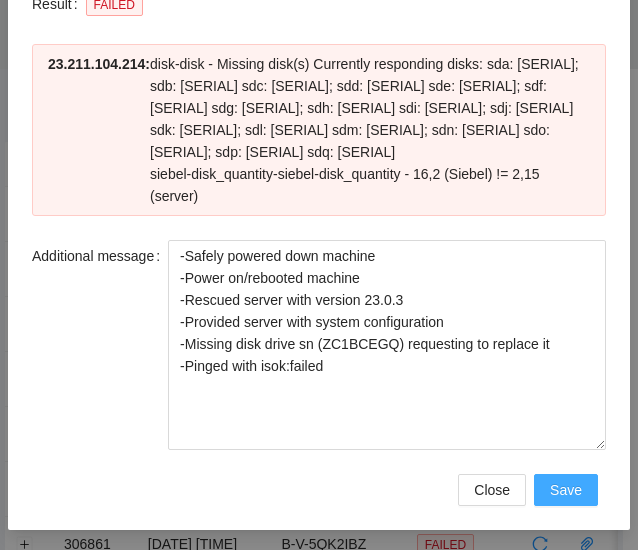 click on "Save" at bounding box center [566, 490] 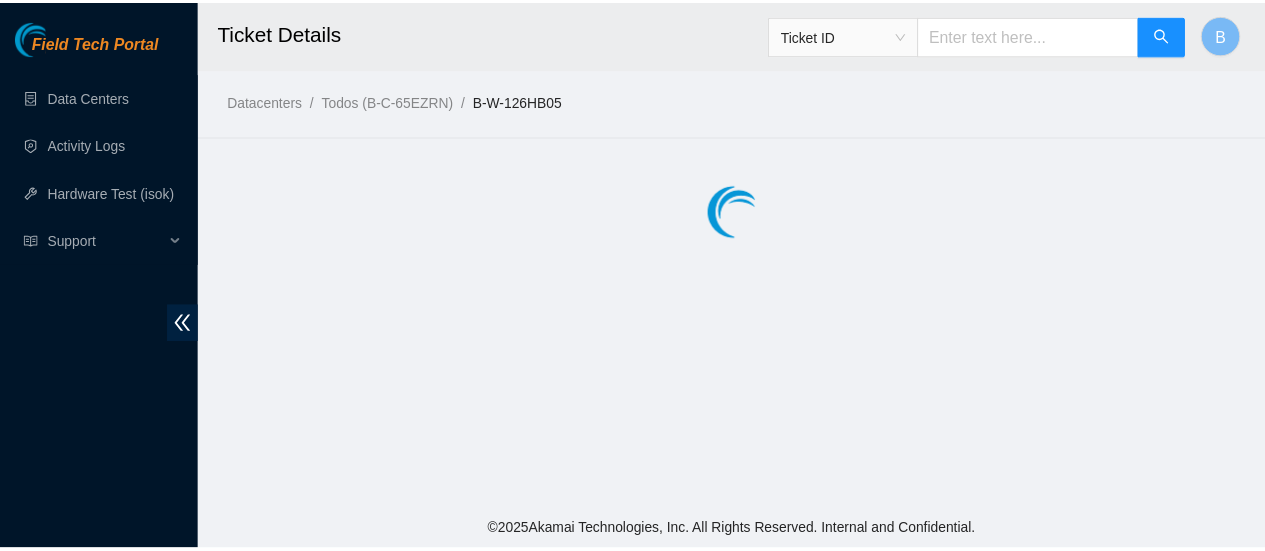 scroll, scrollTop: 0, scrollLeft: 0, axis: both 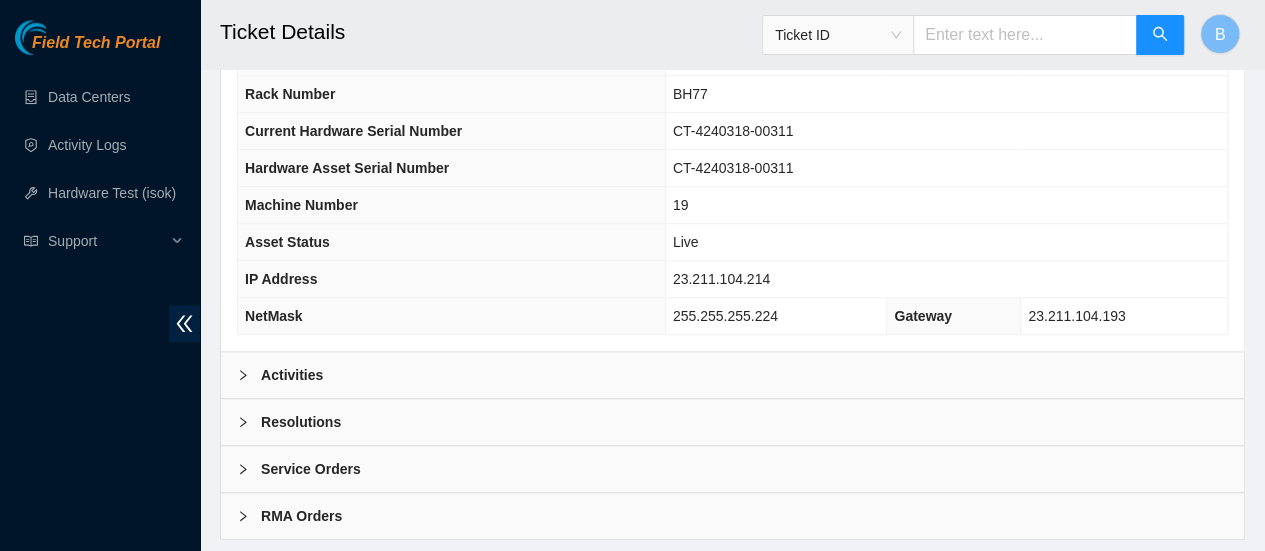 click 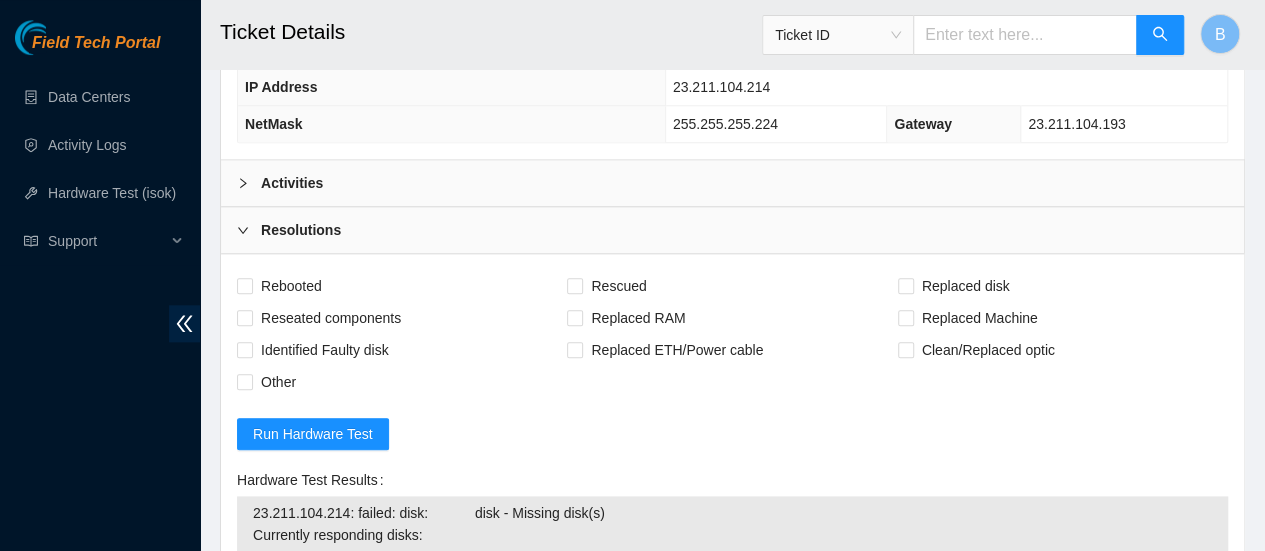 scroll, scrollTop: 971, scrollLeft: 0, axis: vertical 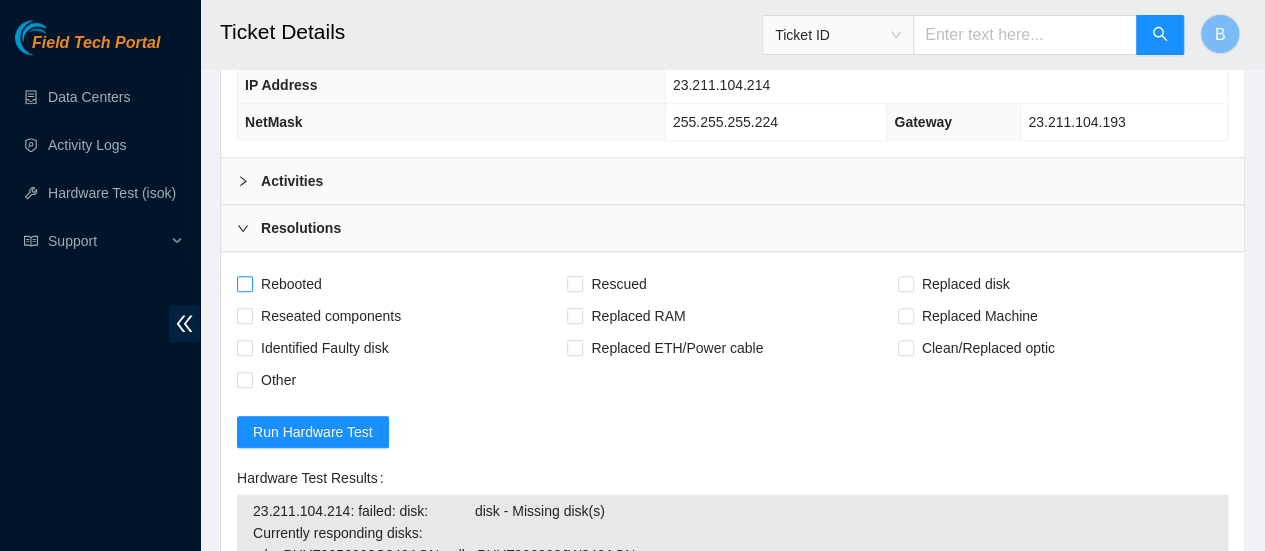click on "Rebooted" at bounding box center [244, 283] 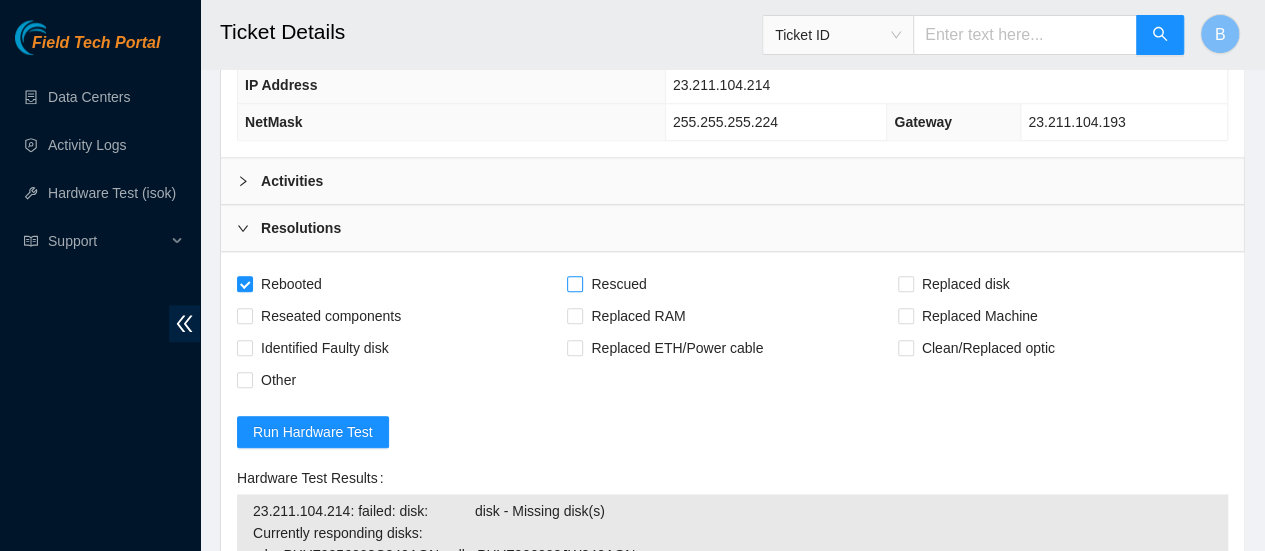 click on "Rescued" at bounding box center (574, 283) 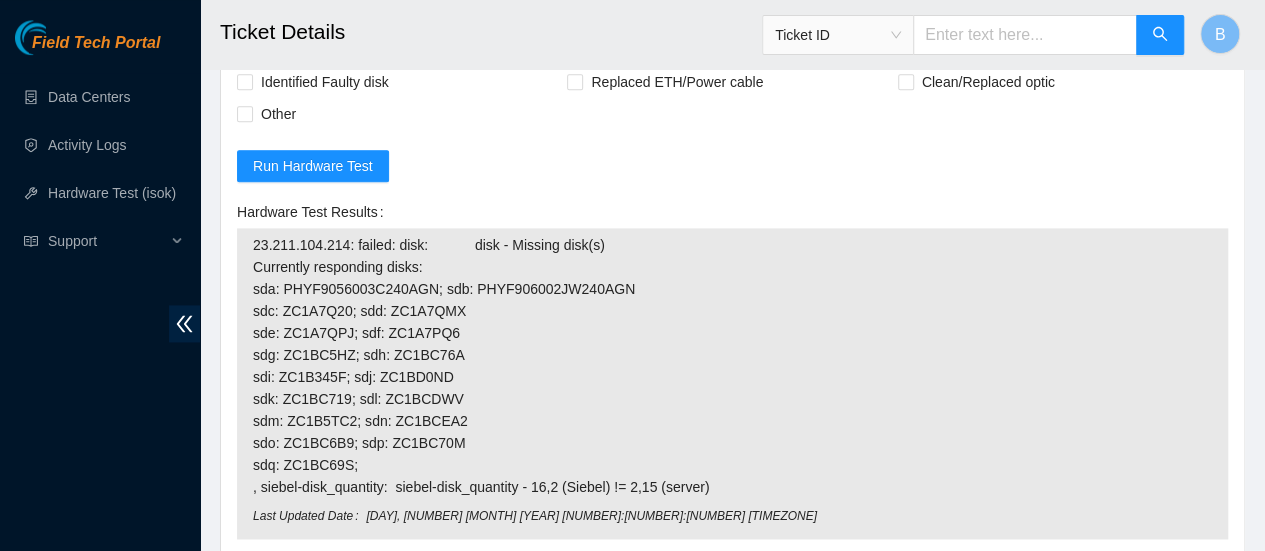 scroll, scrollTop: 1238, scrollLeft: 0, axis: vertical 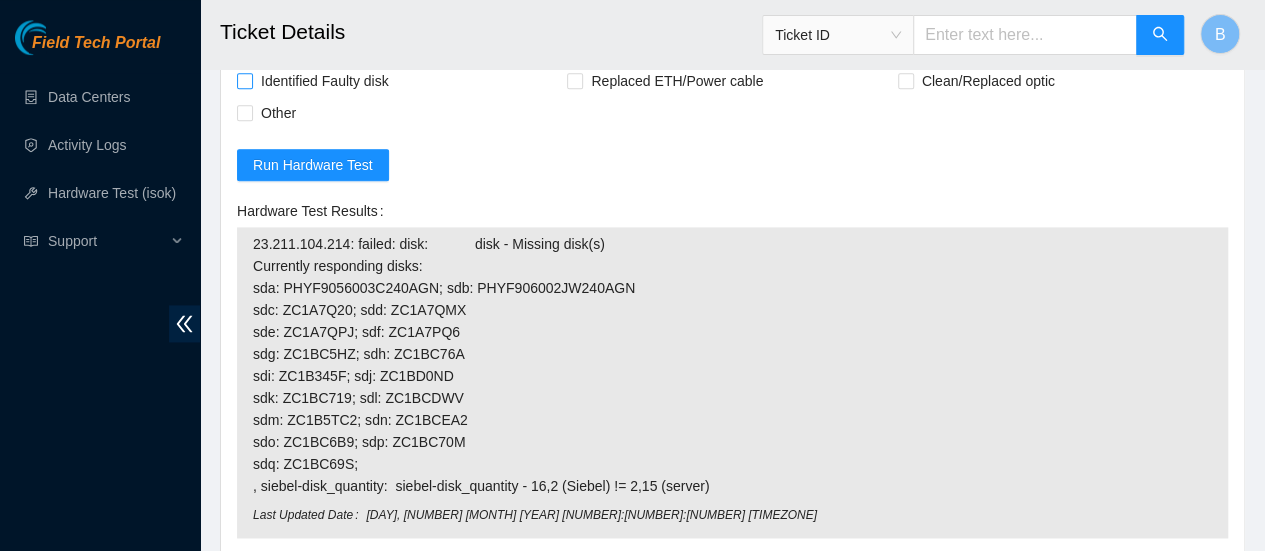 click on "Identified Faulty disk" at bounding box center [244, 80] 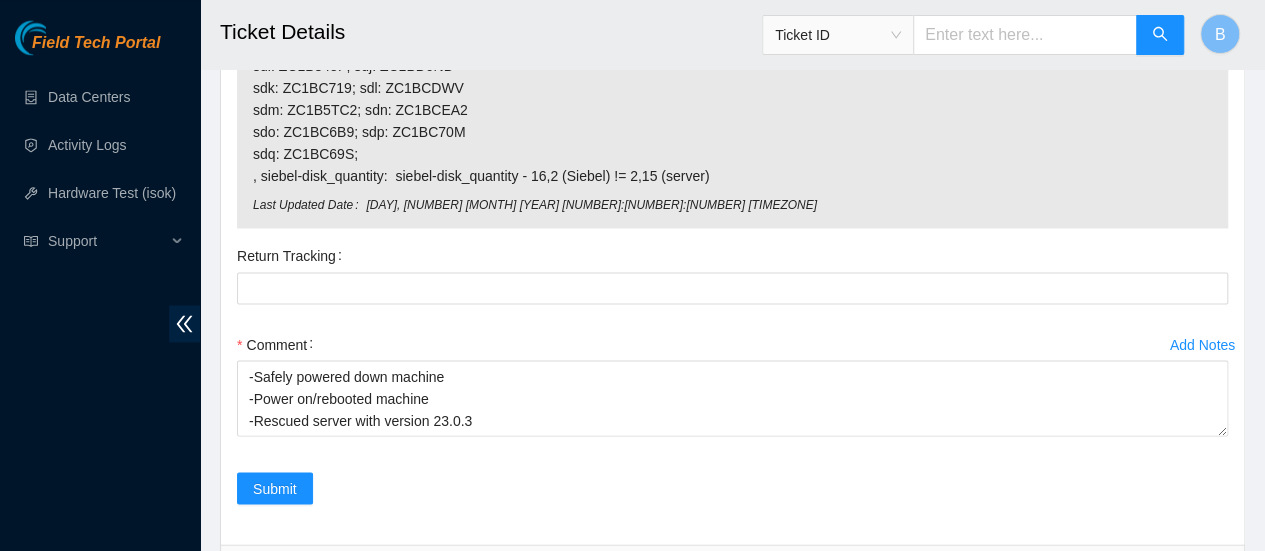 scroll, scrollTop: 1549, scrollLeft: 0, axis: vertical 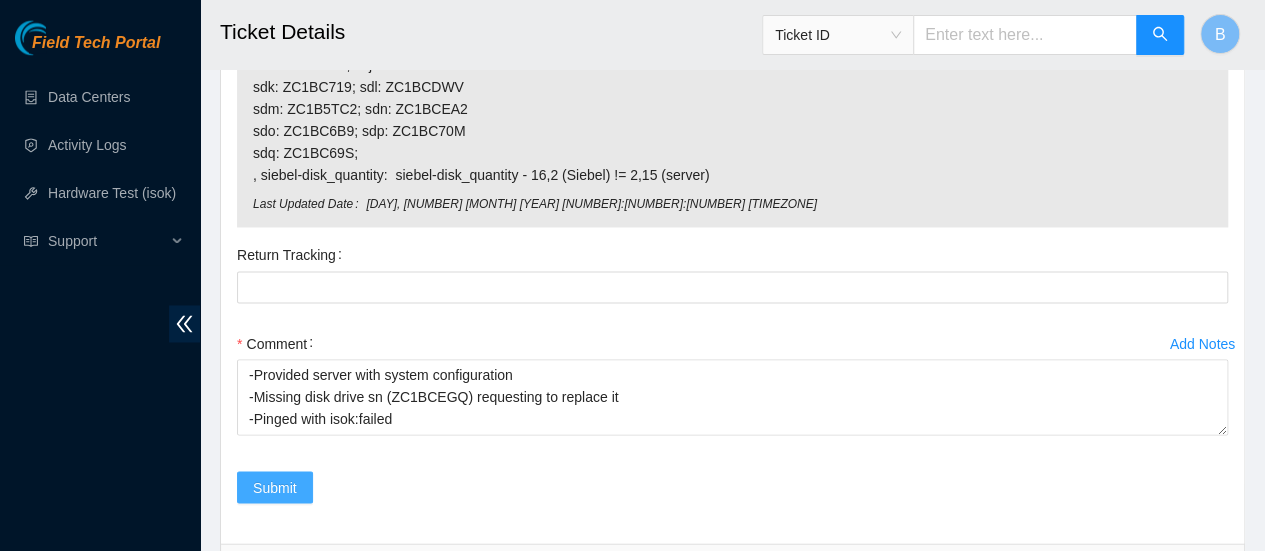 click on "Submit" at bounding box center (275, 487) 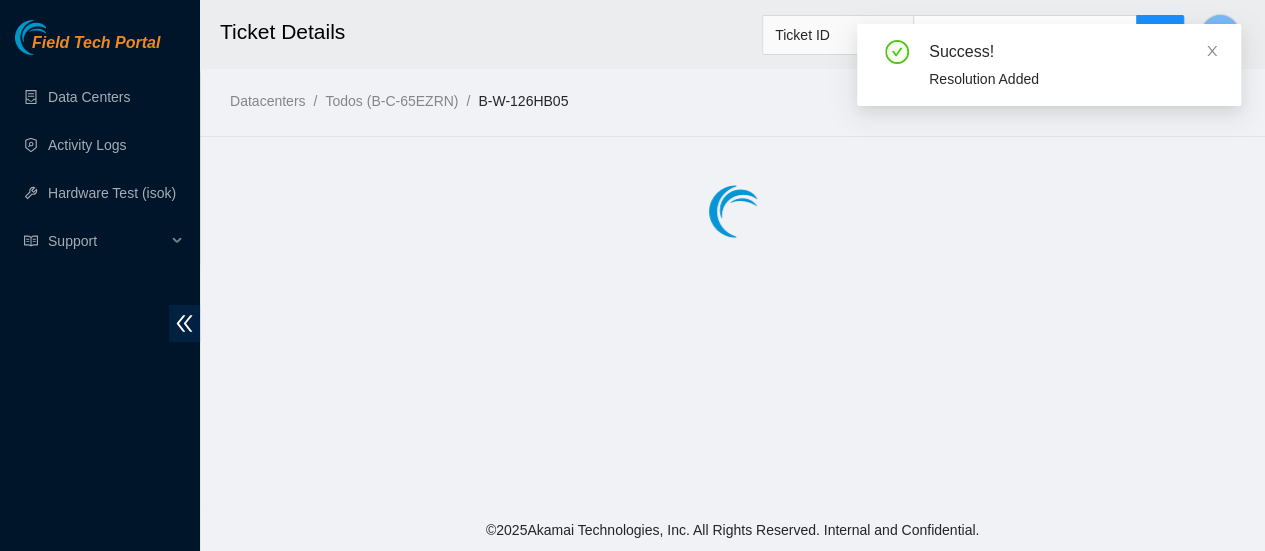 scroll, scrollTop: 0, scrollLeft: 0, axis: both 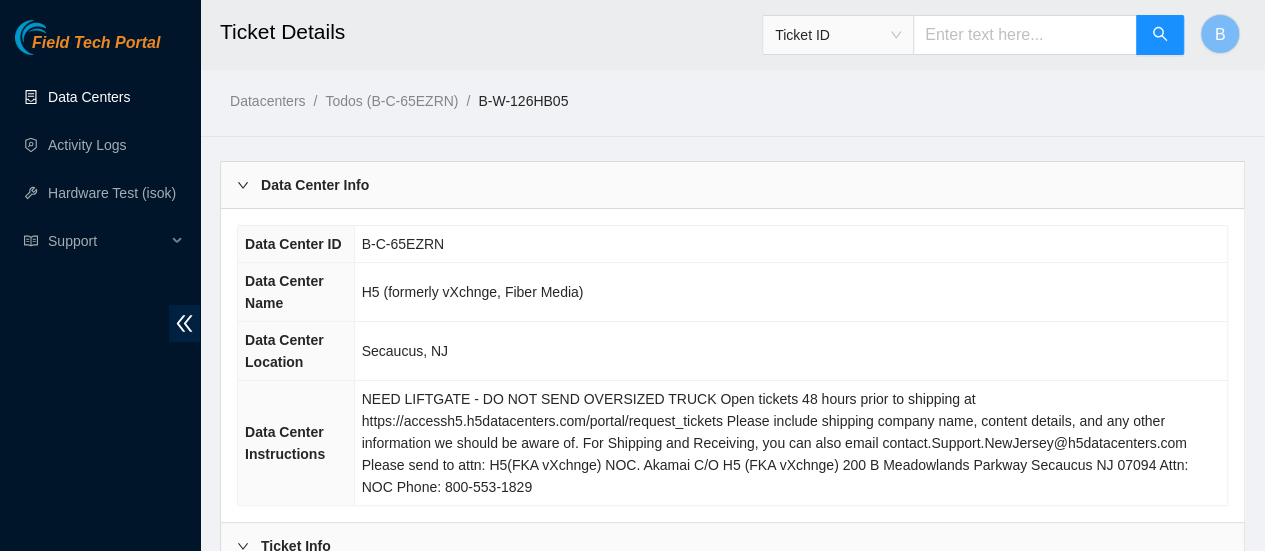 click on "Data Centers" at bounding box center [89, 97] 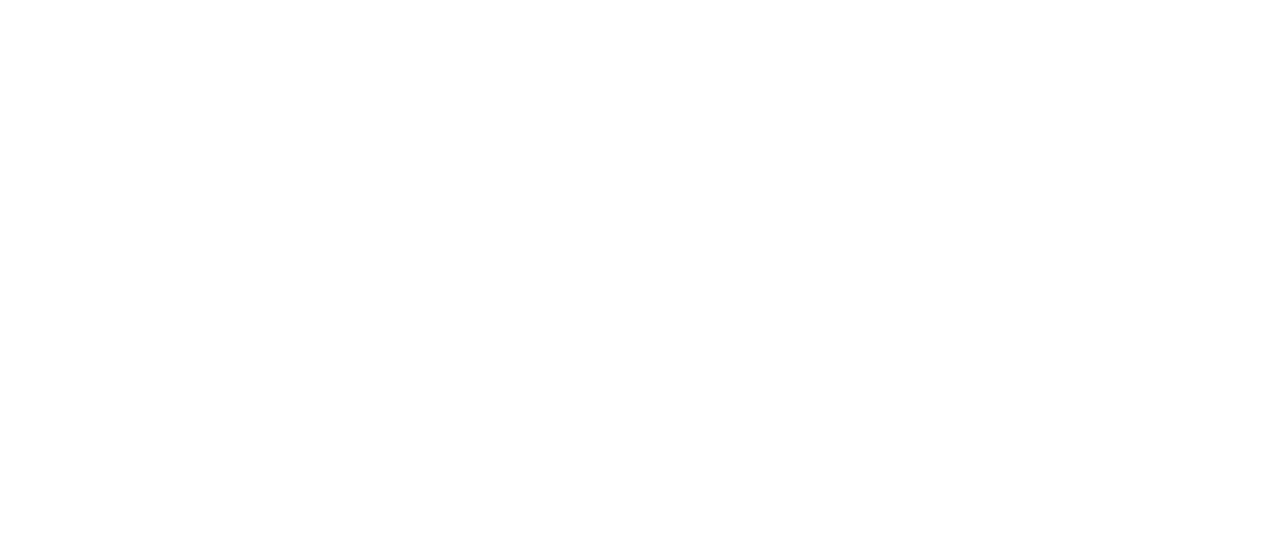 scroll, scrollTop: 0, scrollLeft: 0, axis: both 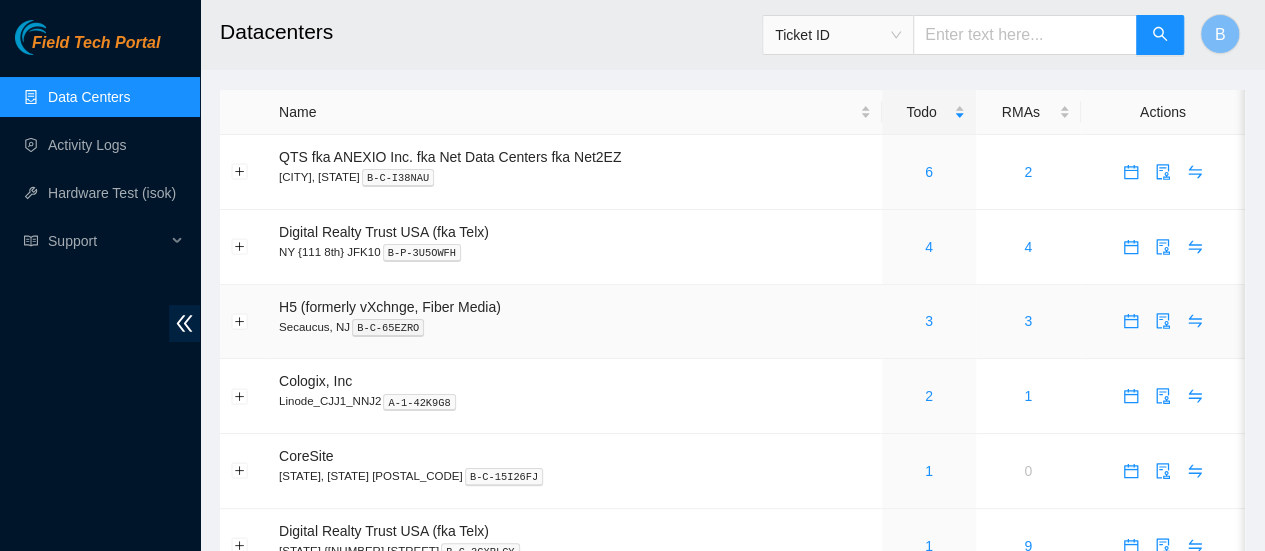 click on "3" at bounding box center (929, 321) 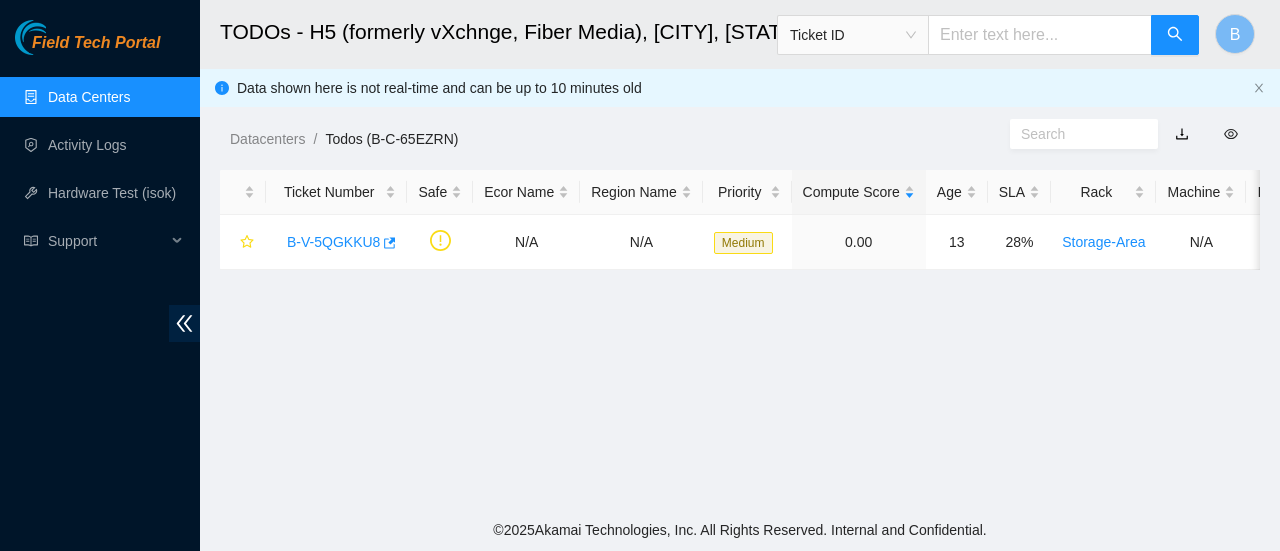 click on "Data Centers" at bounding box center [89, 97] 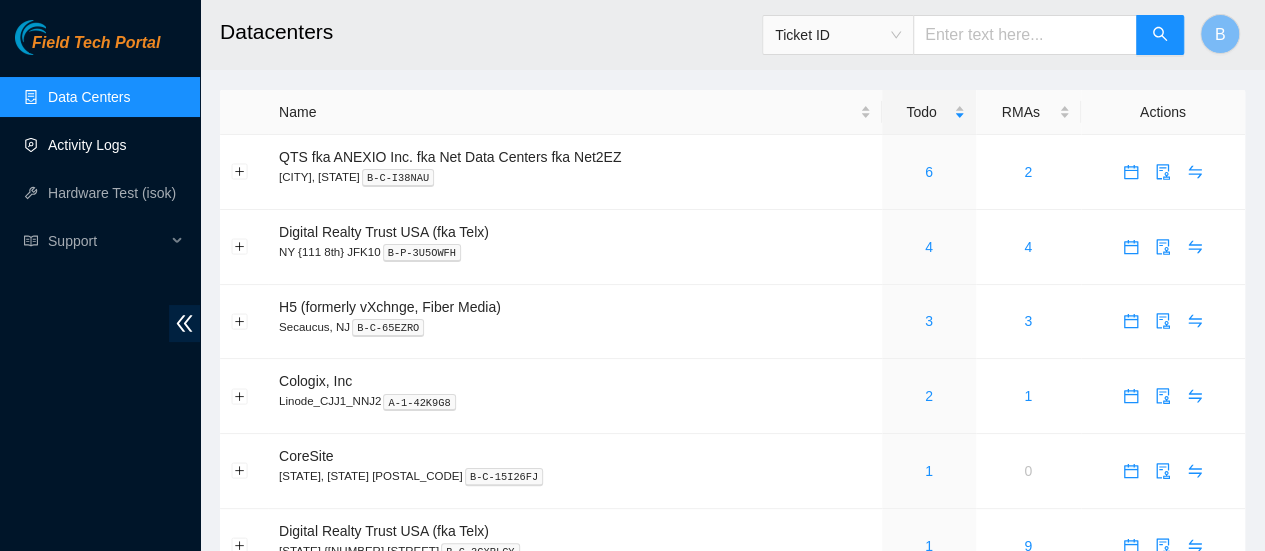 click on "Activity Logs" at bounding box center (87, 145) 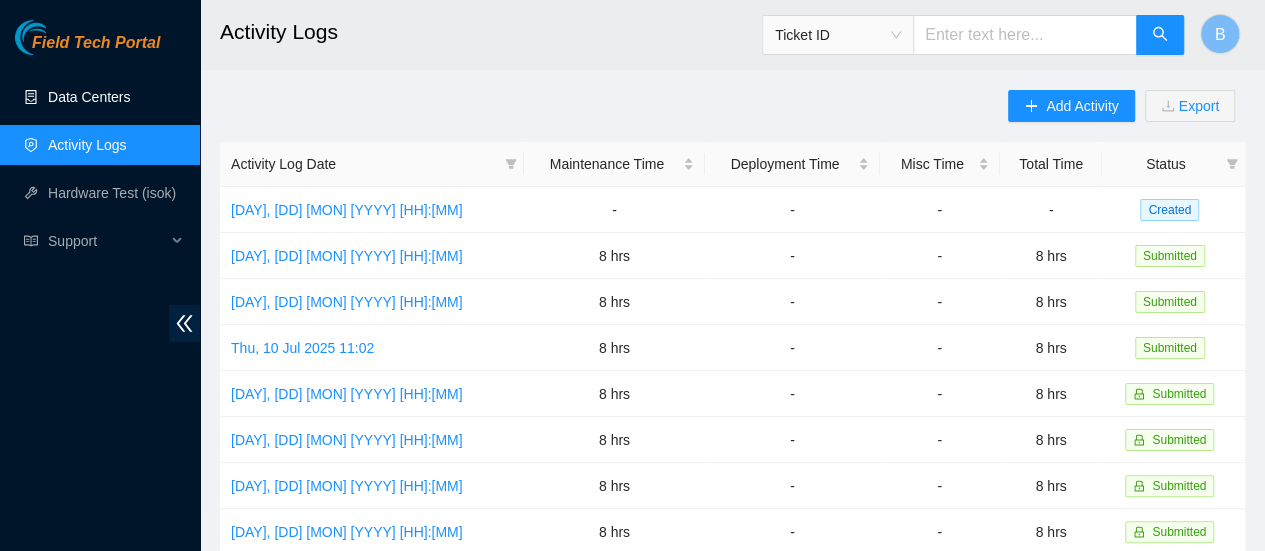 click on "Data Centers" at bounding box center [89, 97] 